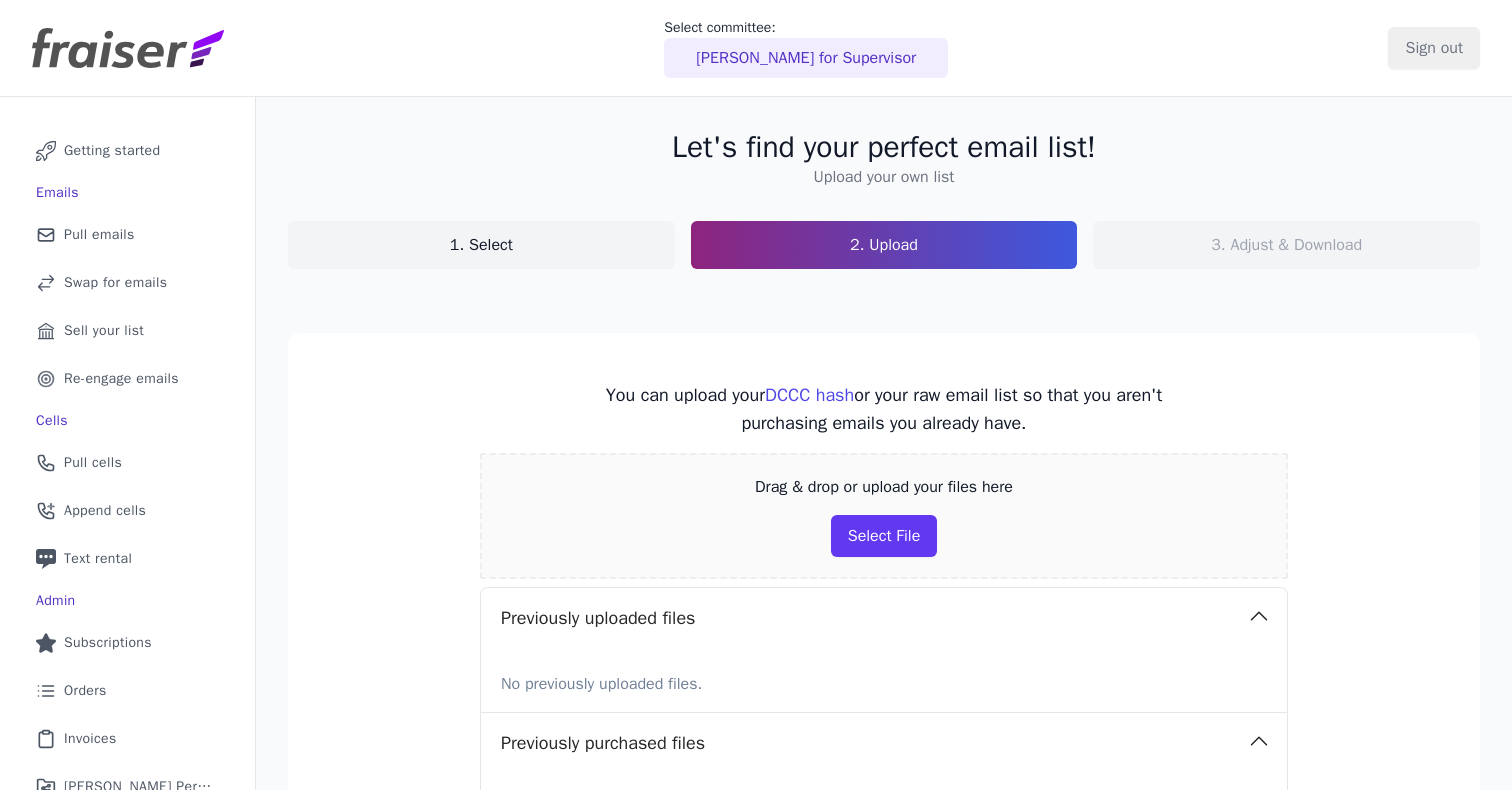 scroll, scrollTop: 0, scrollLeft: 0, axis: both 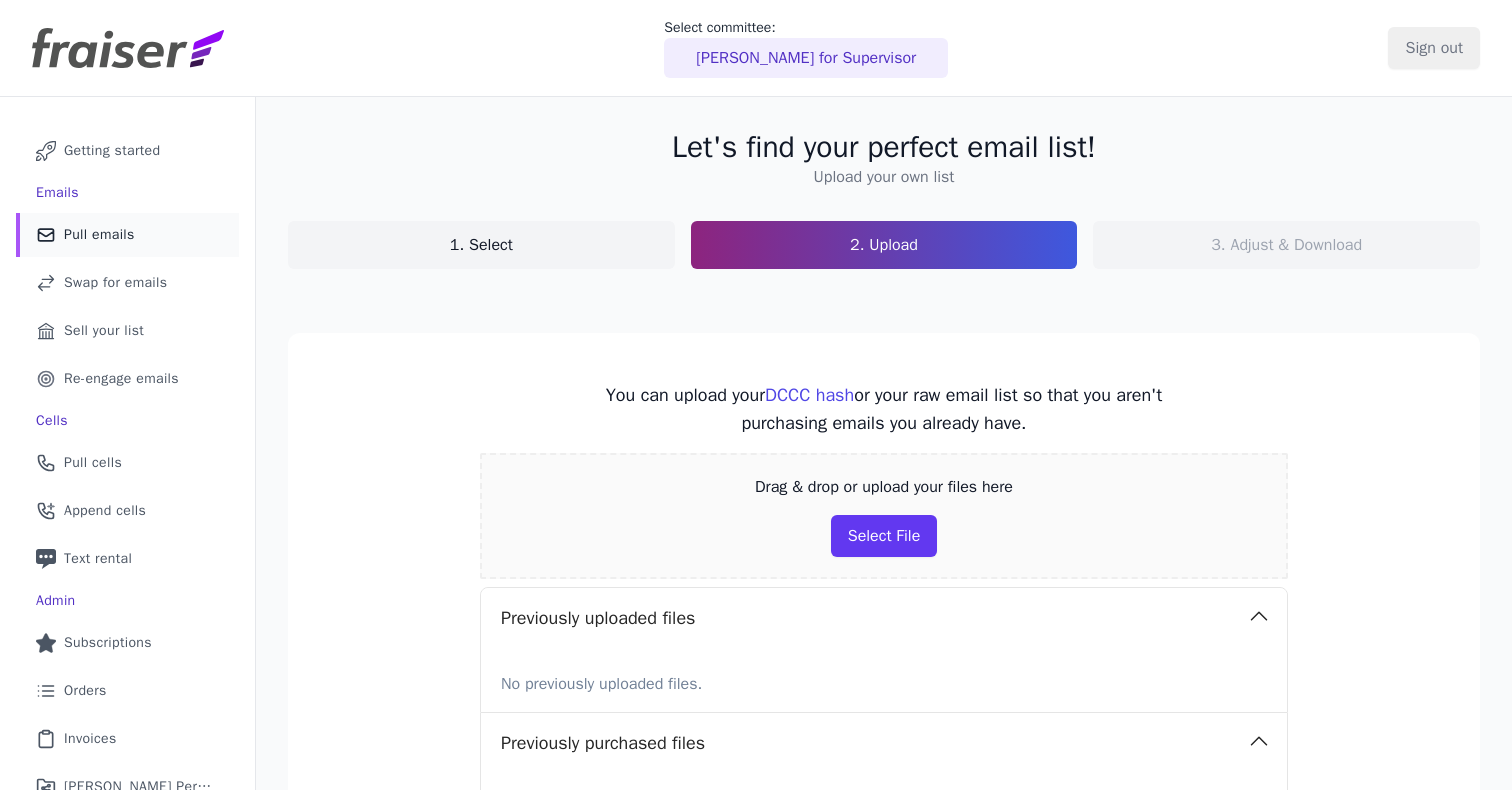 click on "Pull emails" at bounding box center (99, 235) 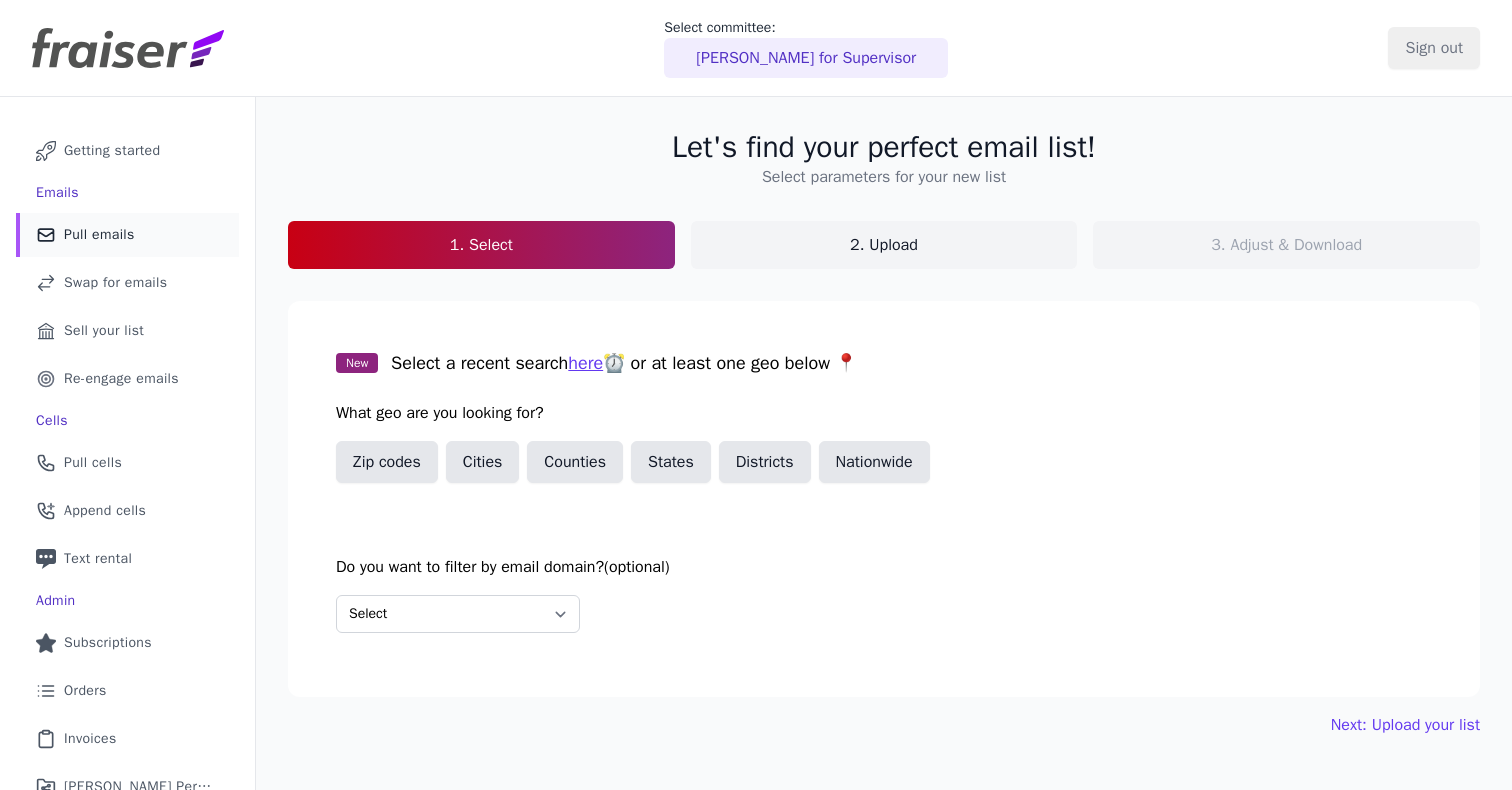 scroll, scrollTop: 0, scrollLeft: 0, axis: both 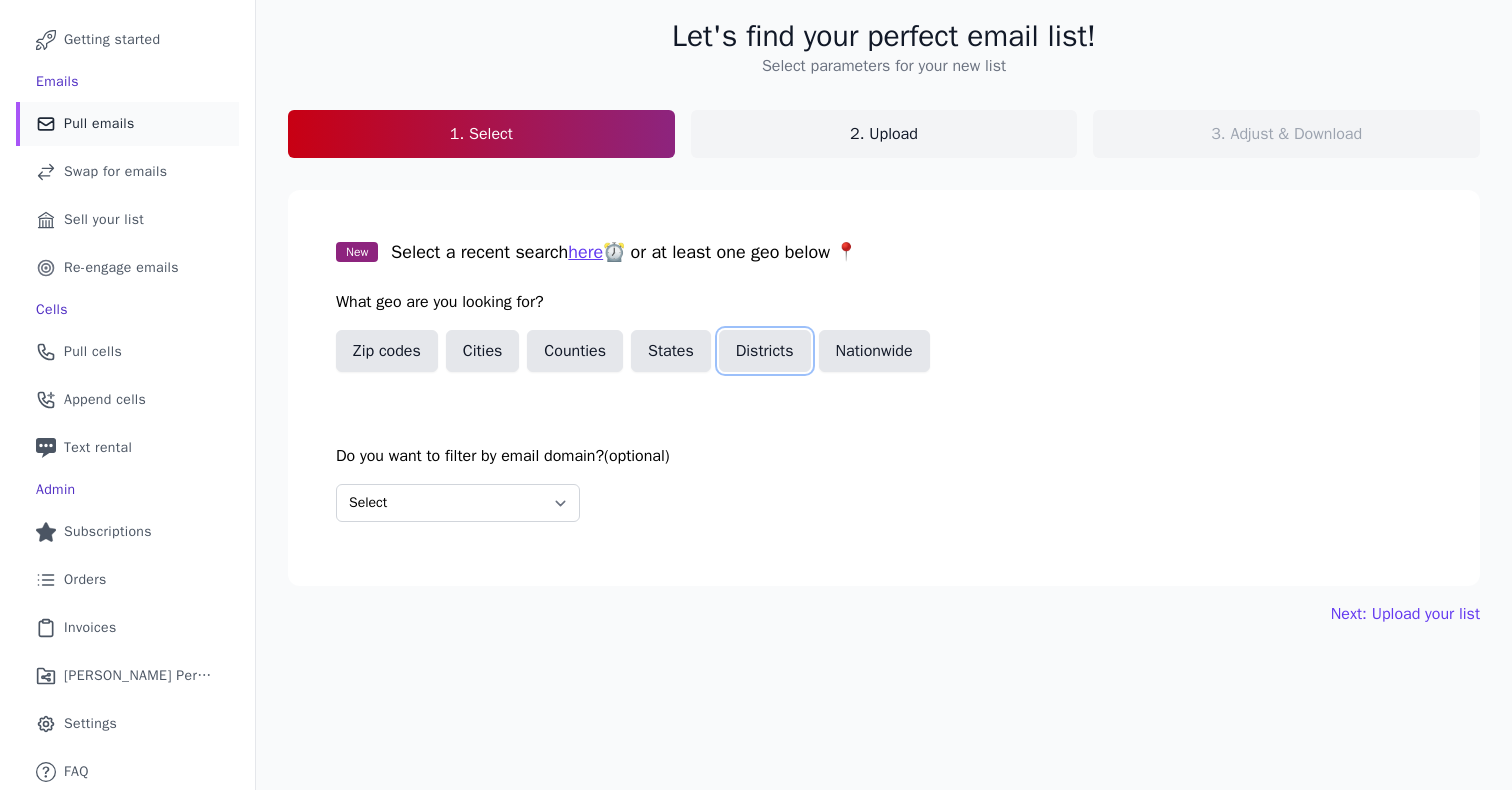 click on "Districts" at bounding box center (765, 351) 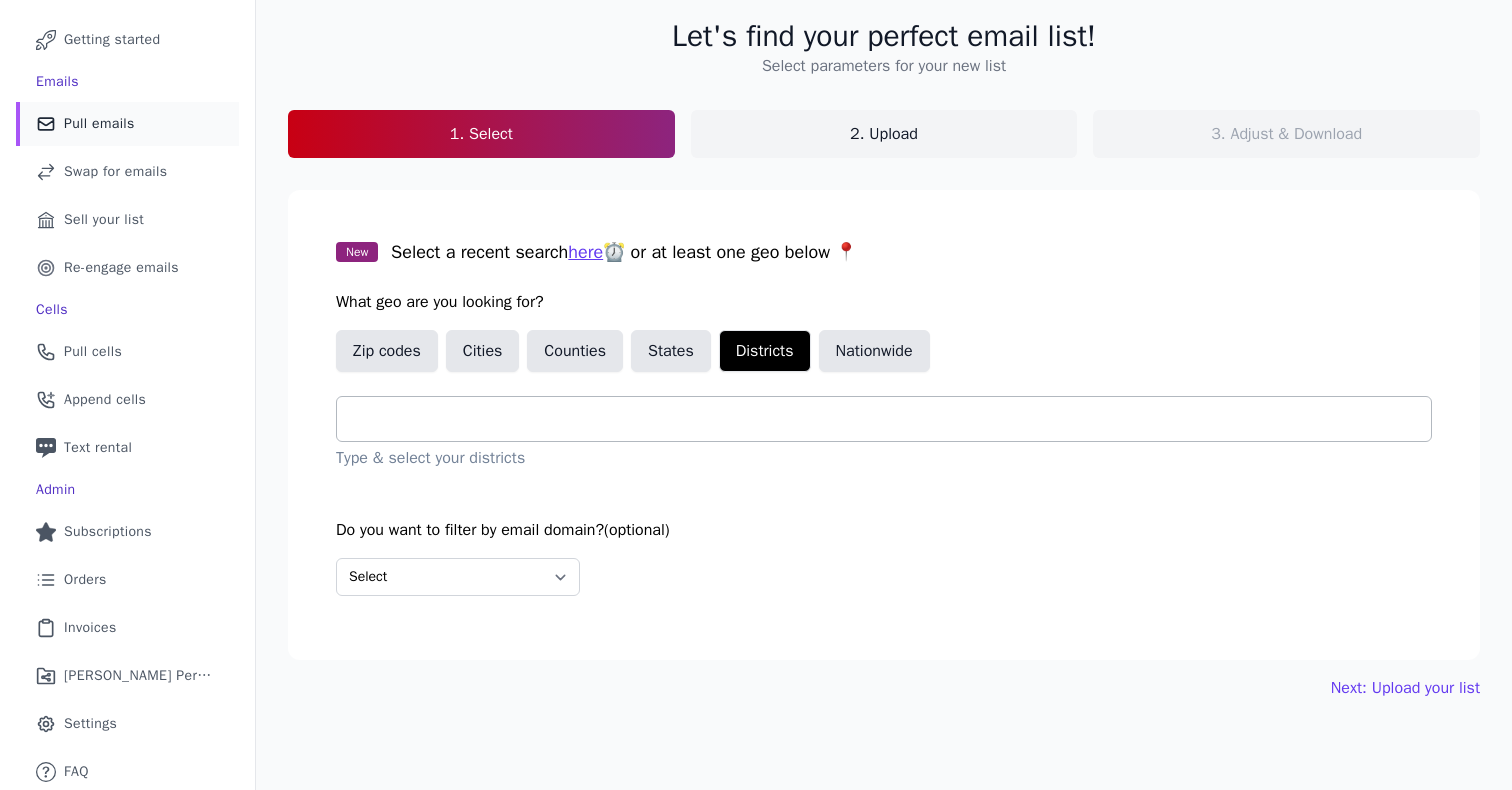 click at bounding box center [892, 419] 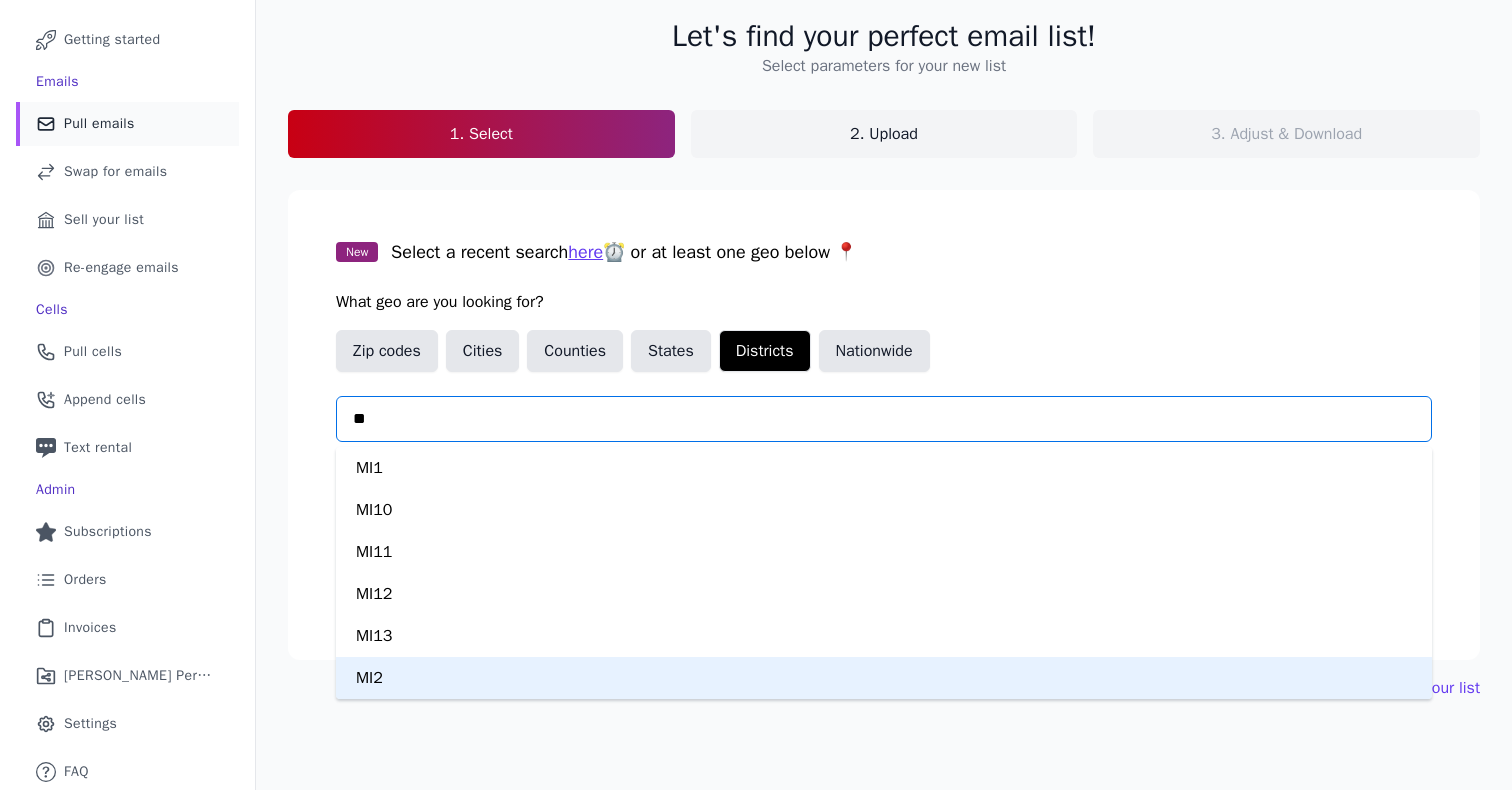 type on "**" 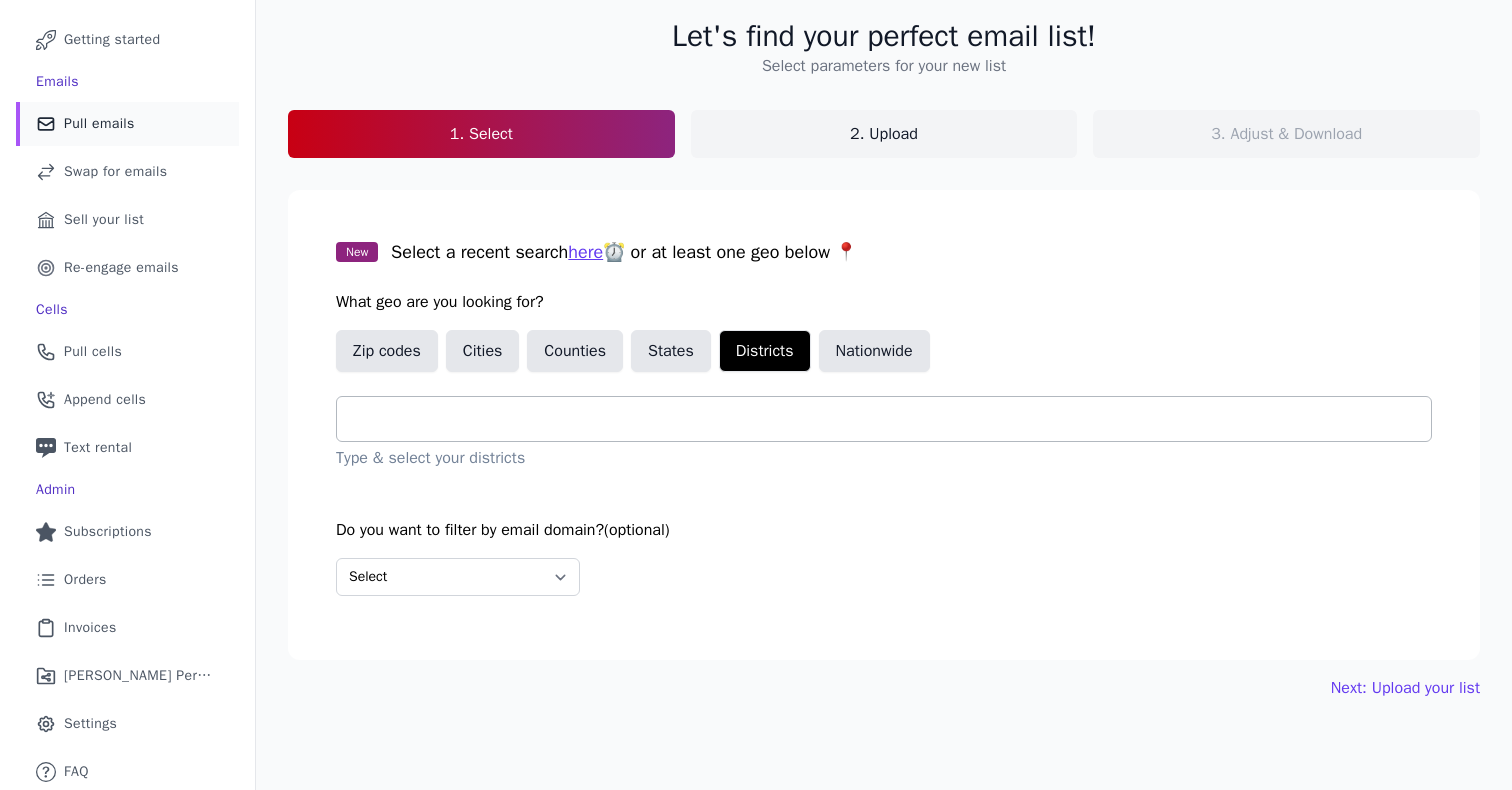click at bounding box center (892, 419) 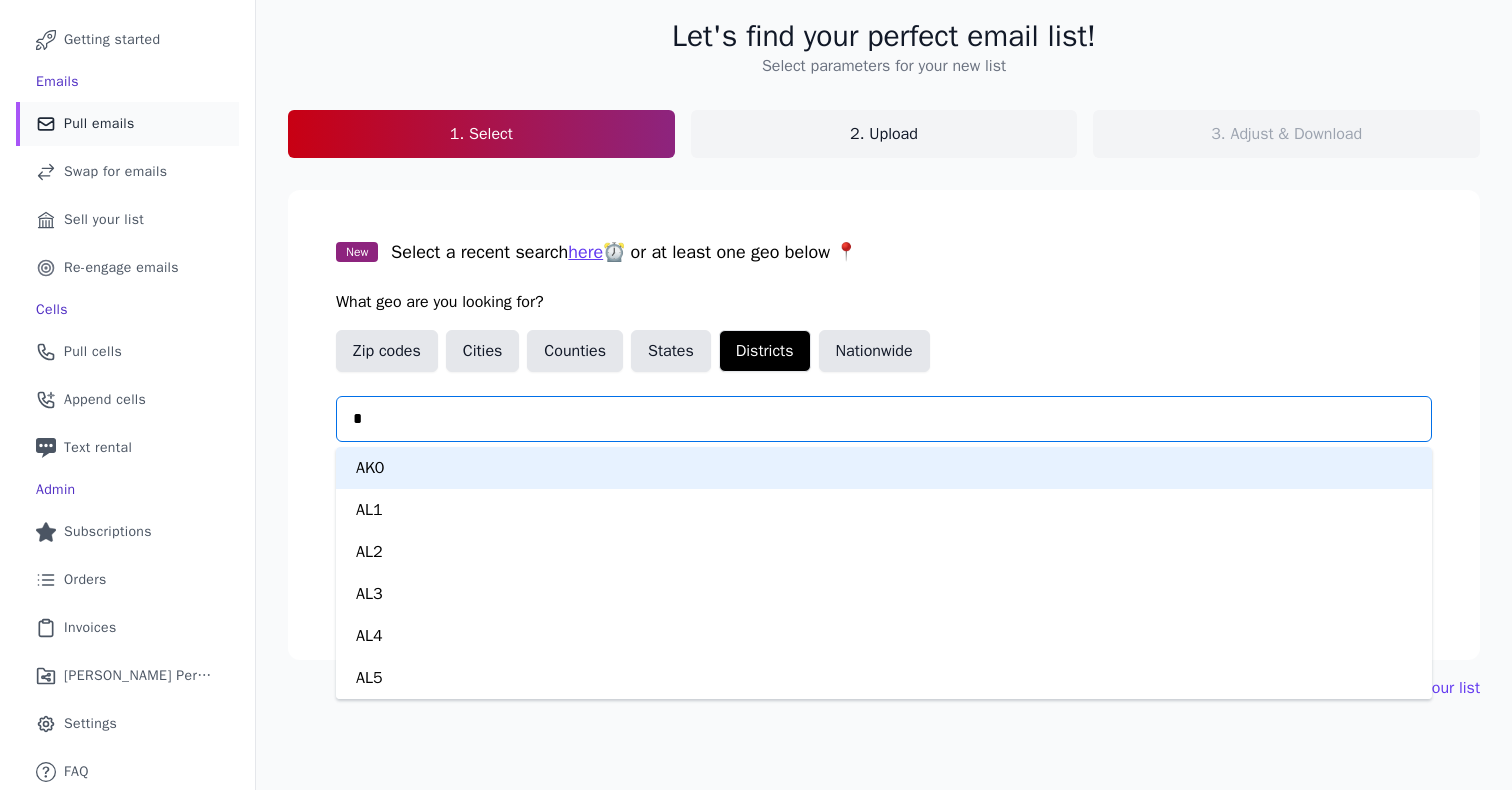 type on "**" 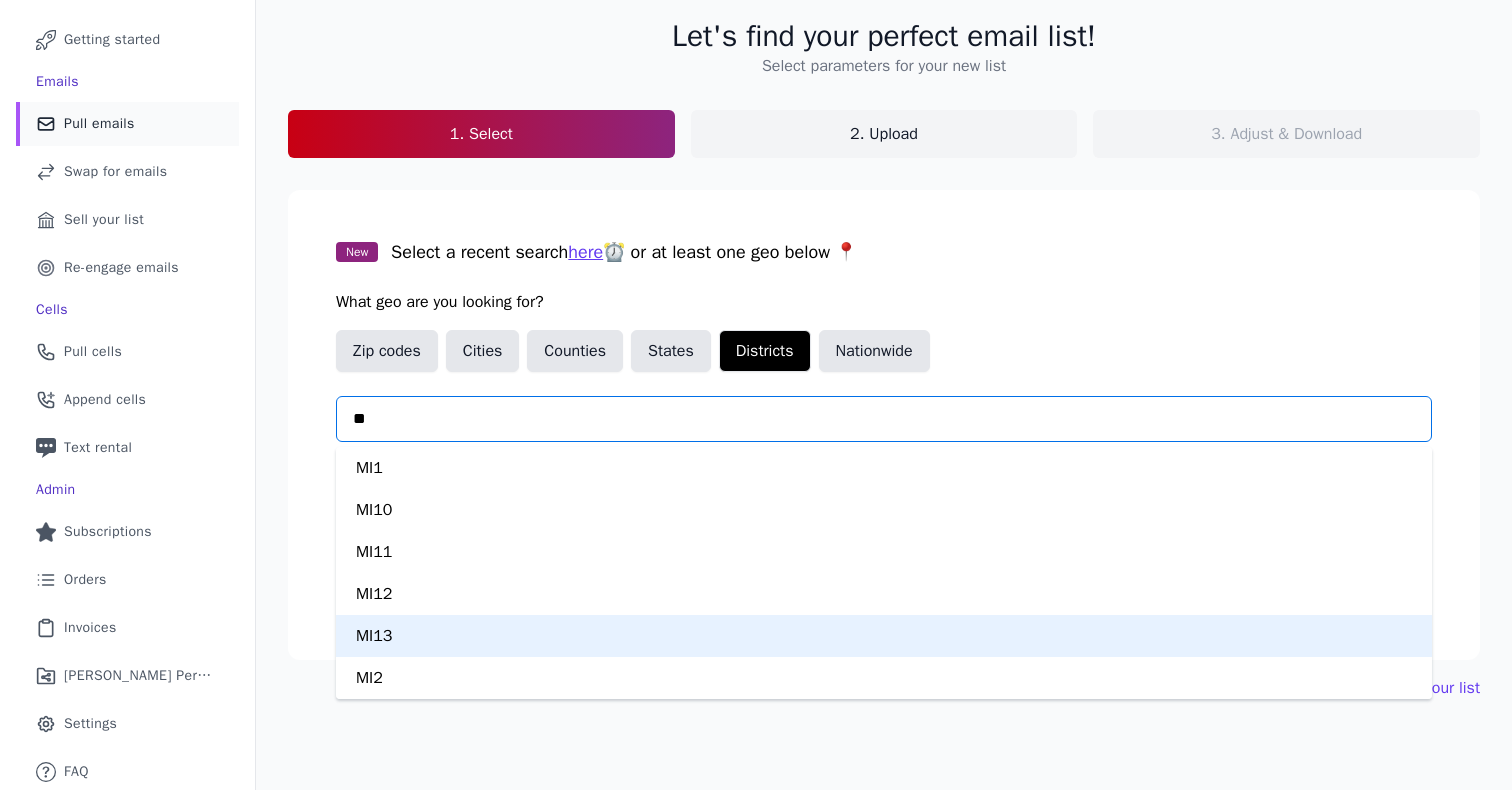 click on "MI13" at bounding box center [884, 636] 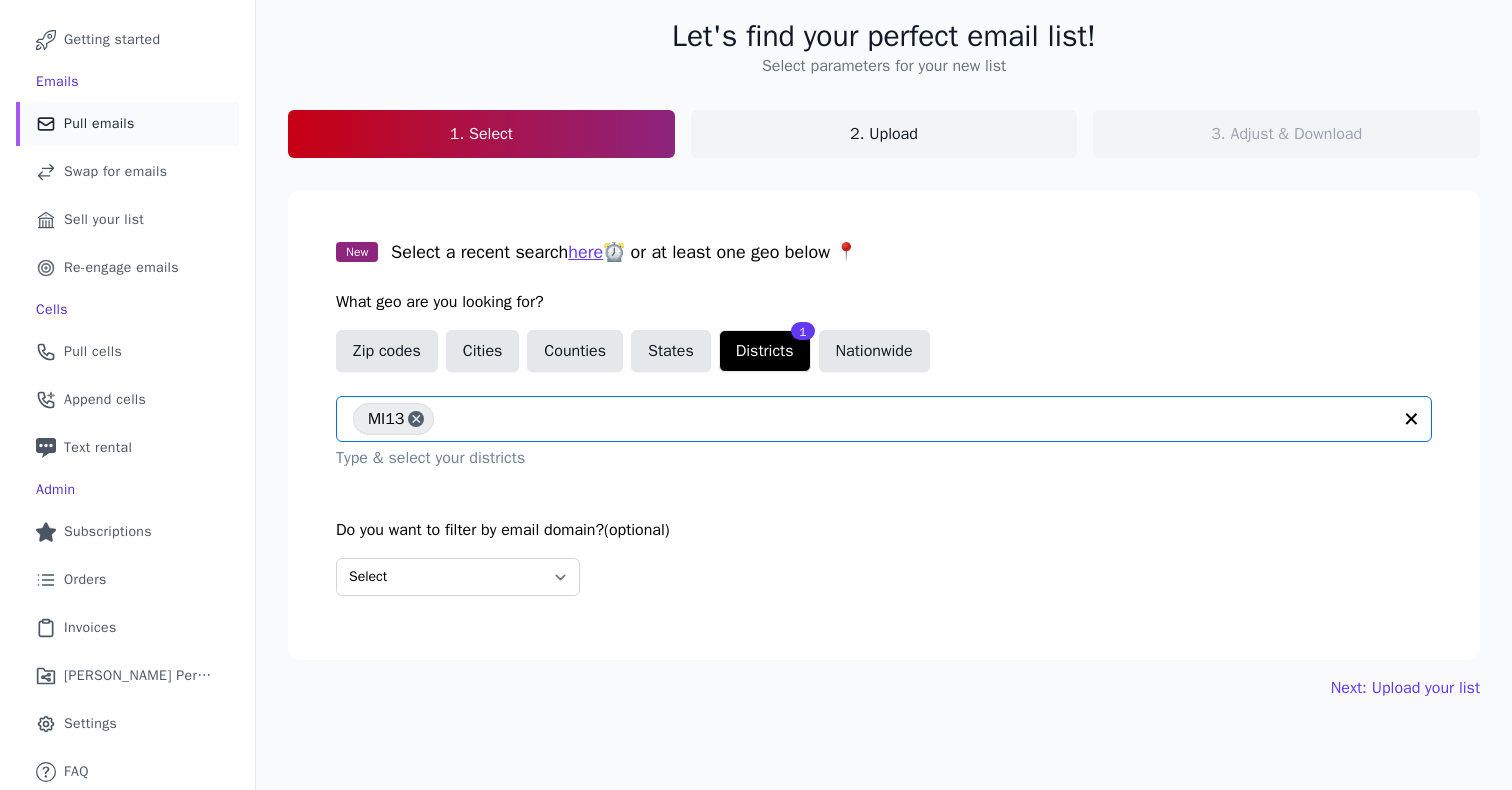scroll, scrollTop: 115, scrollLeft: 0, axis: vertical 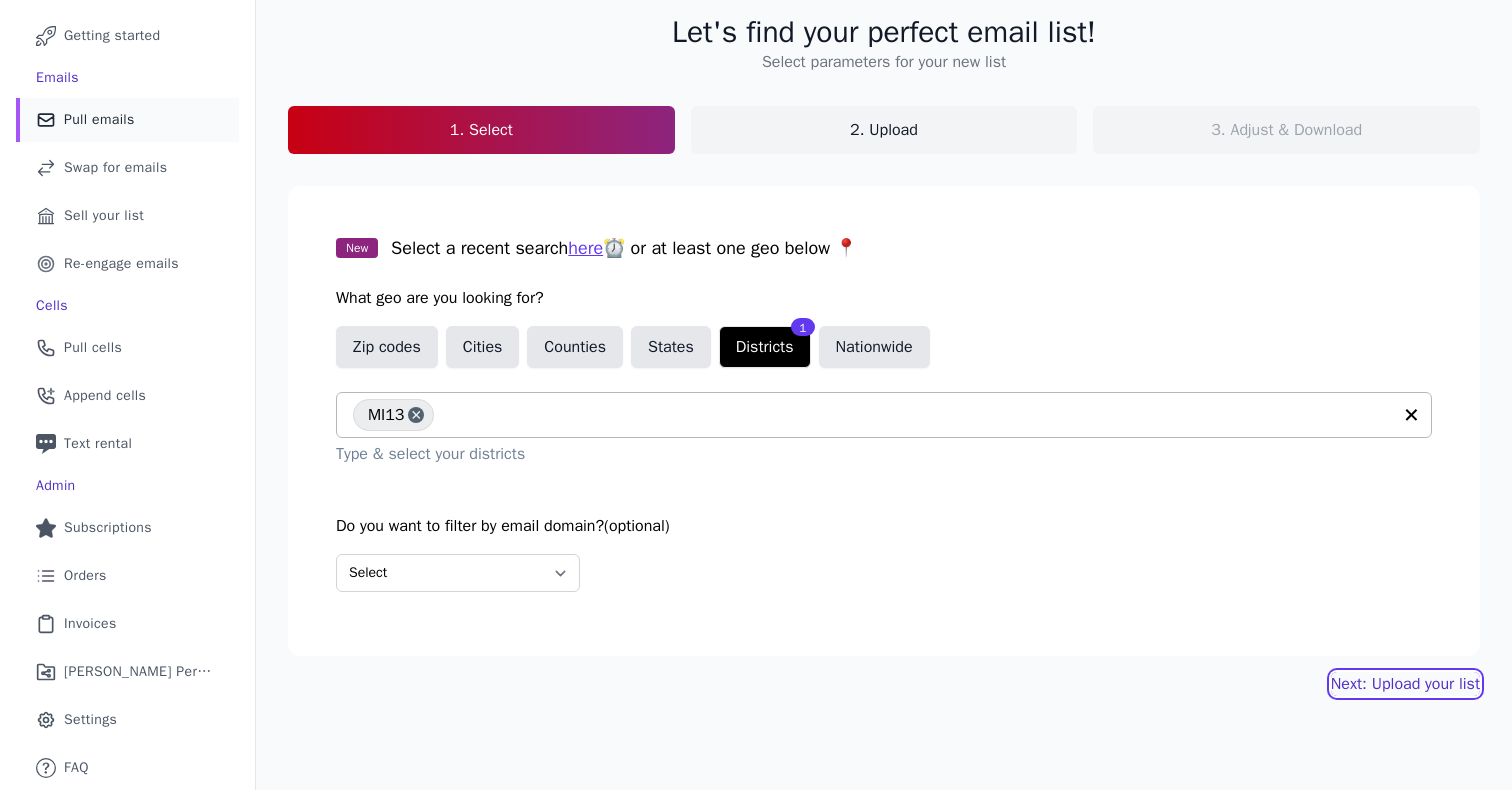 click on "Next: Upload your list" at bounding box center [1405, 684] 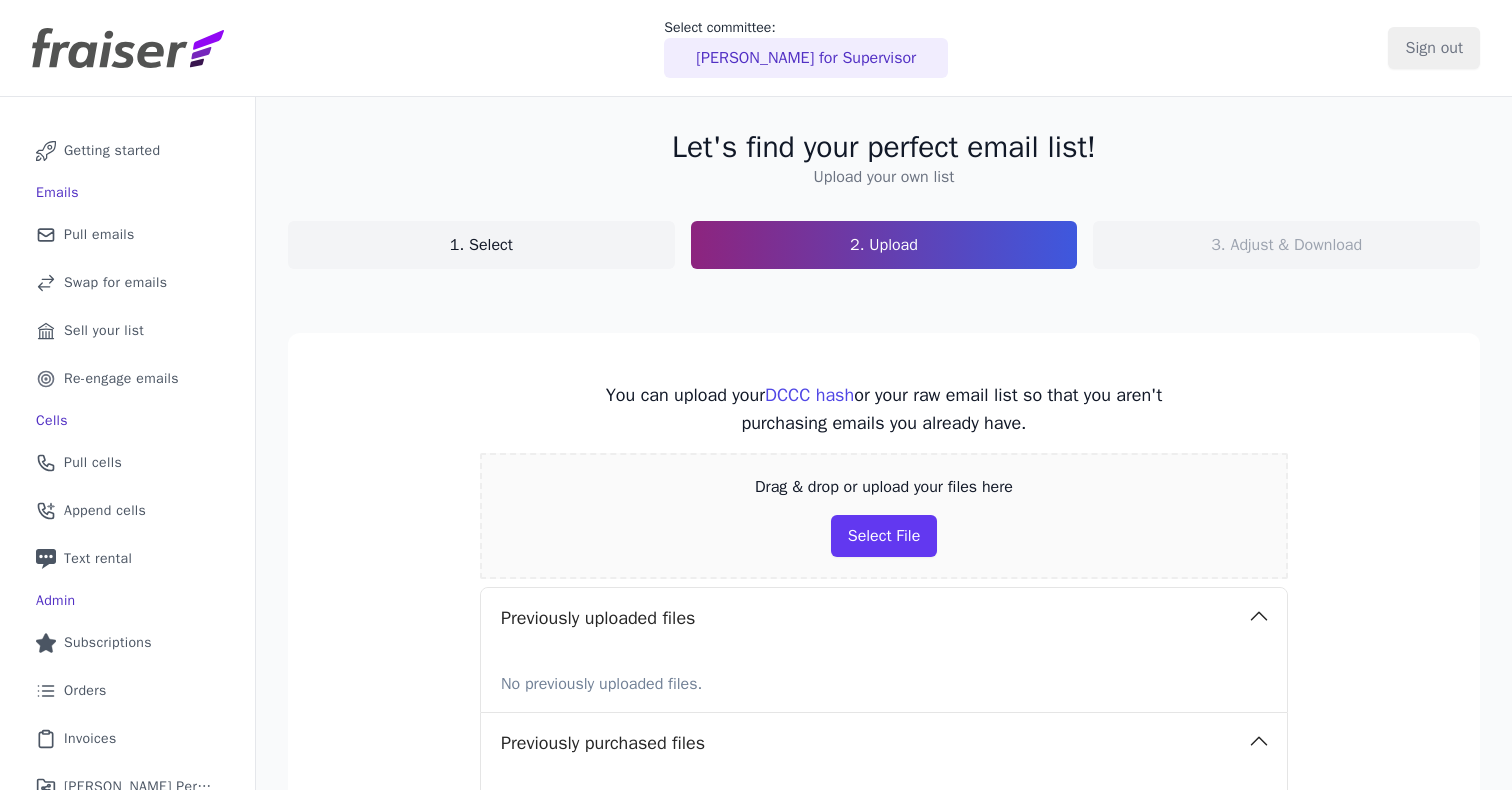 scroll, scrollTop: 0, scrollLeft: 0, axis: both 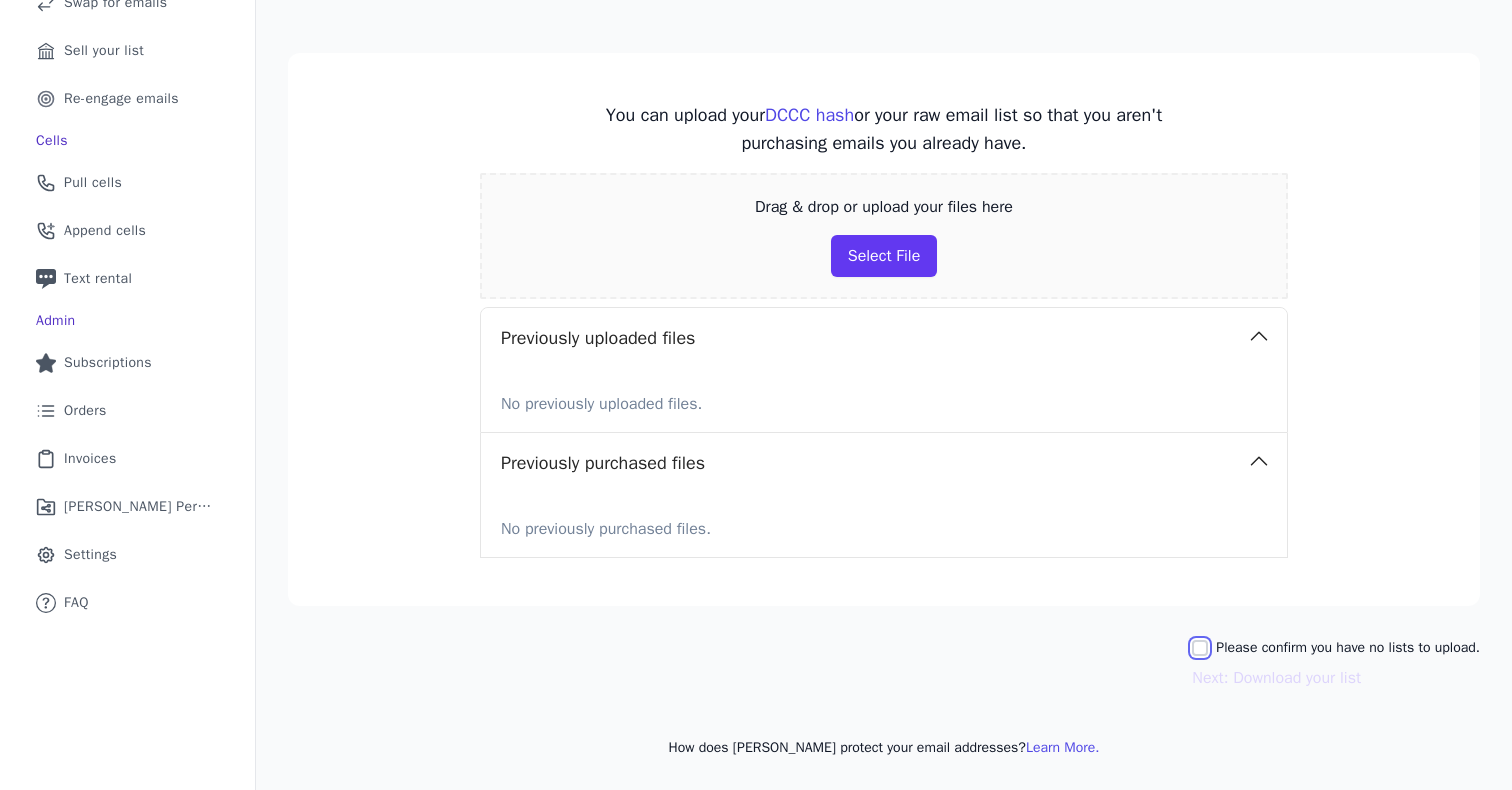 click on "Please confirm you have no lists to upload." at bounding box center (1200, 648) 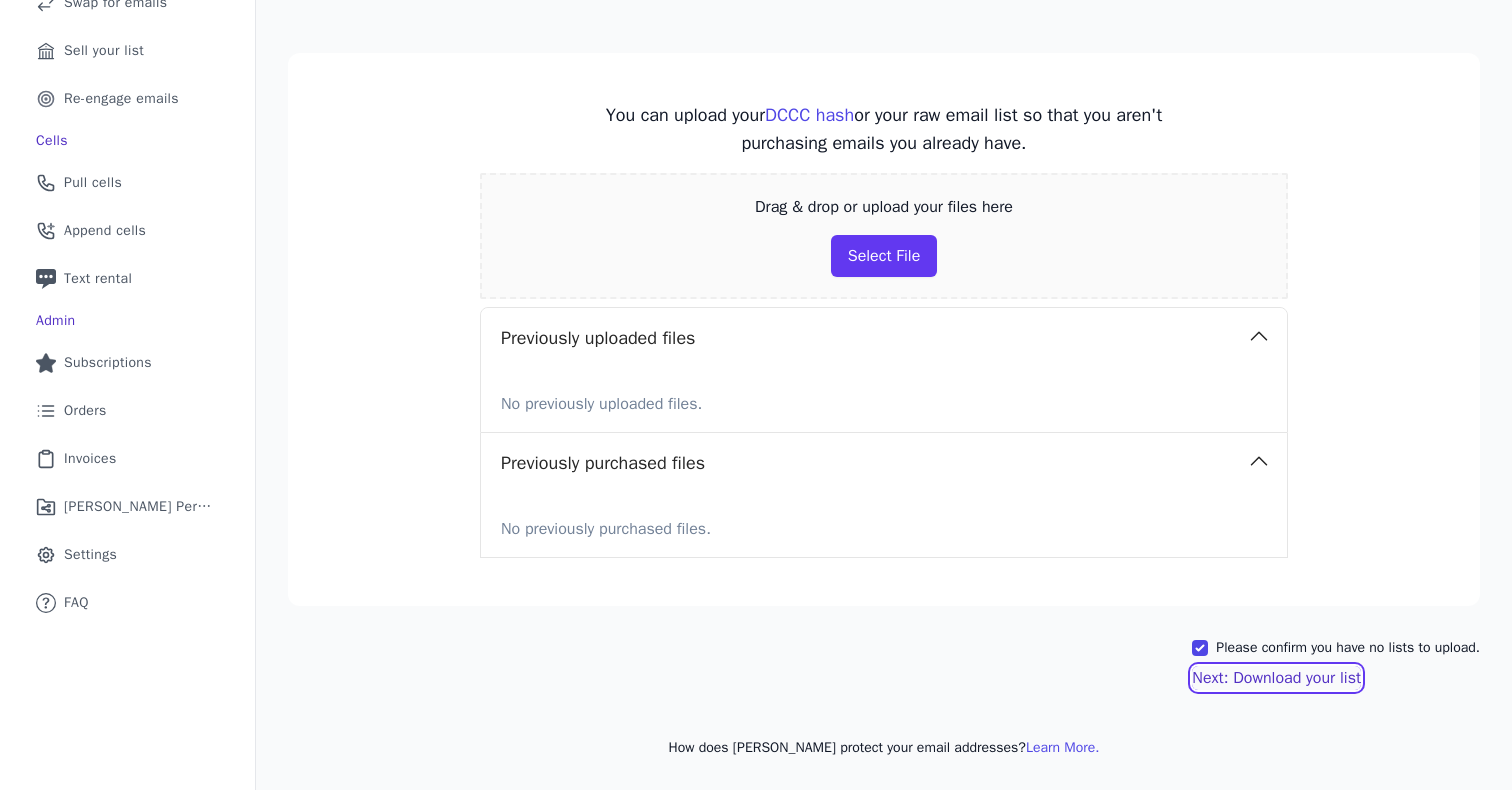 click on "Next: Download your list" at bounding box center [1276, 678] 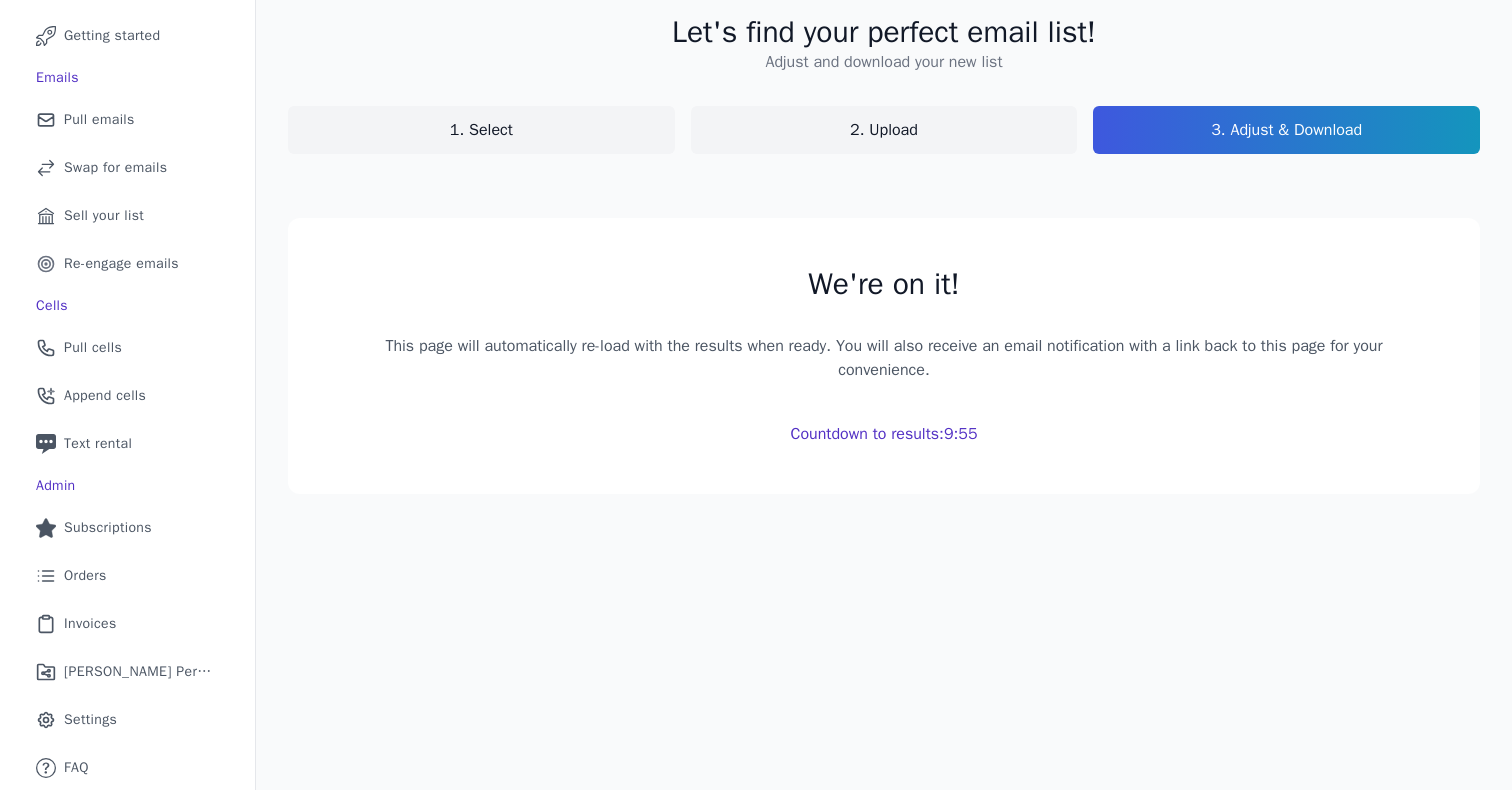 scroll, scrollTop: 280, scrollLeft: 0, axis: vertical 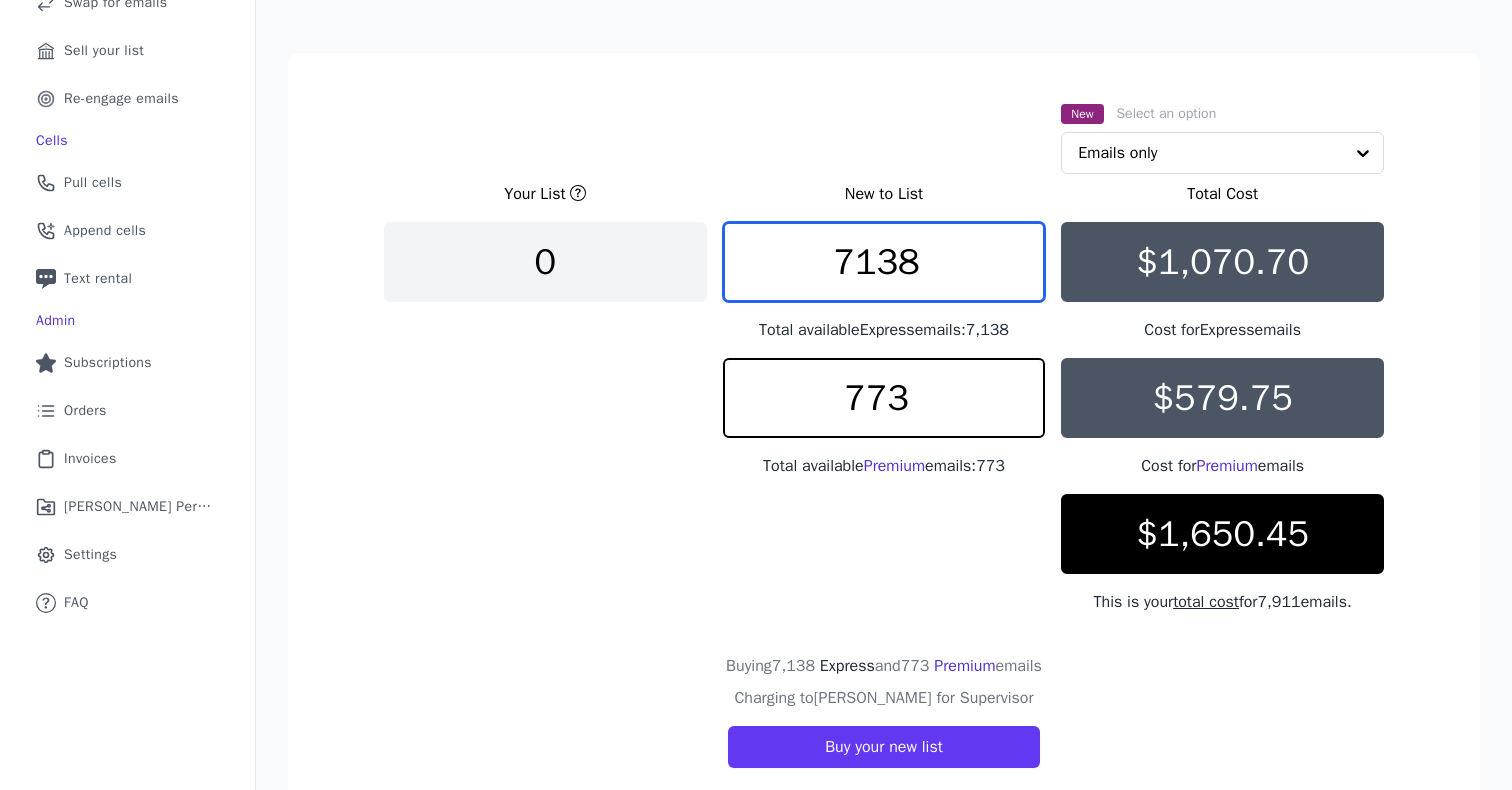 click on "7138" at bounding box center (884, 262) 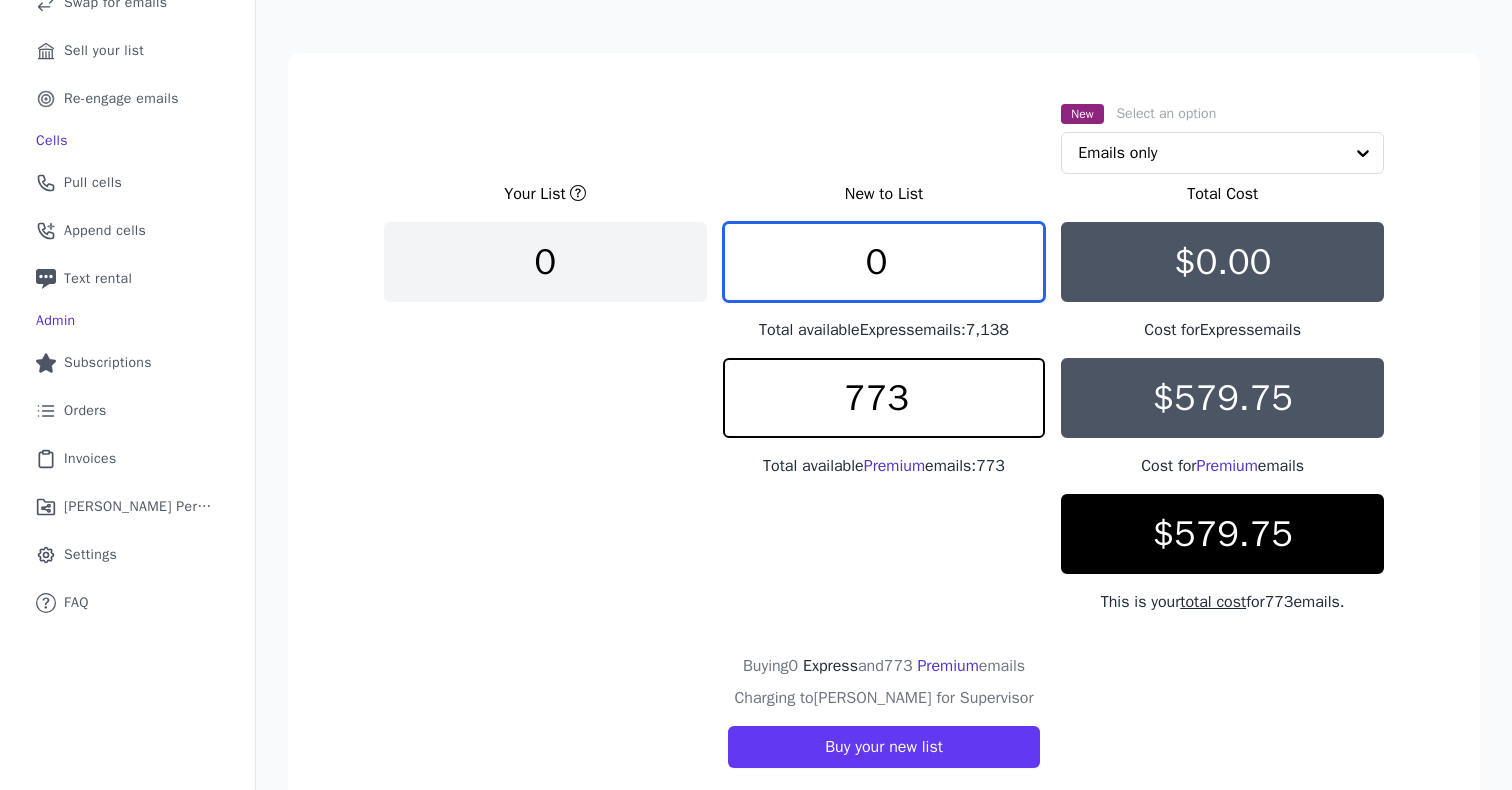 type on "0" 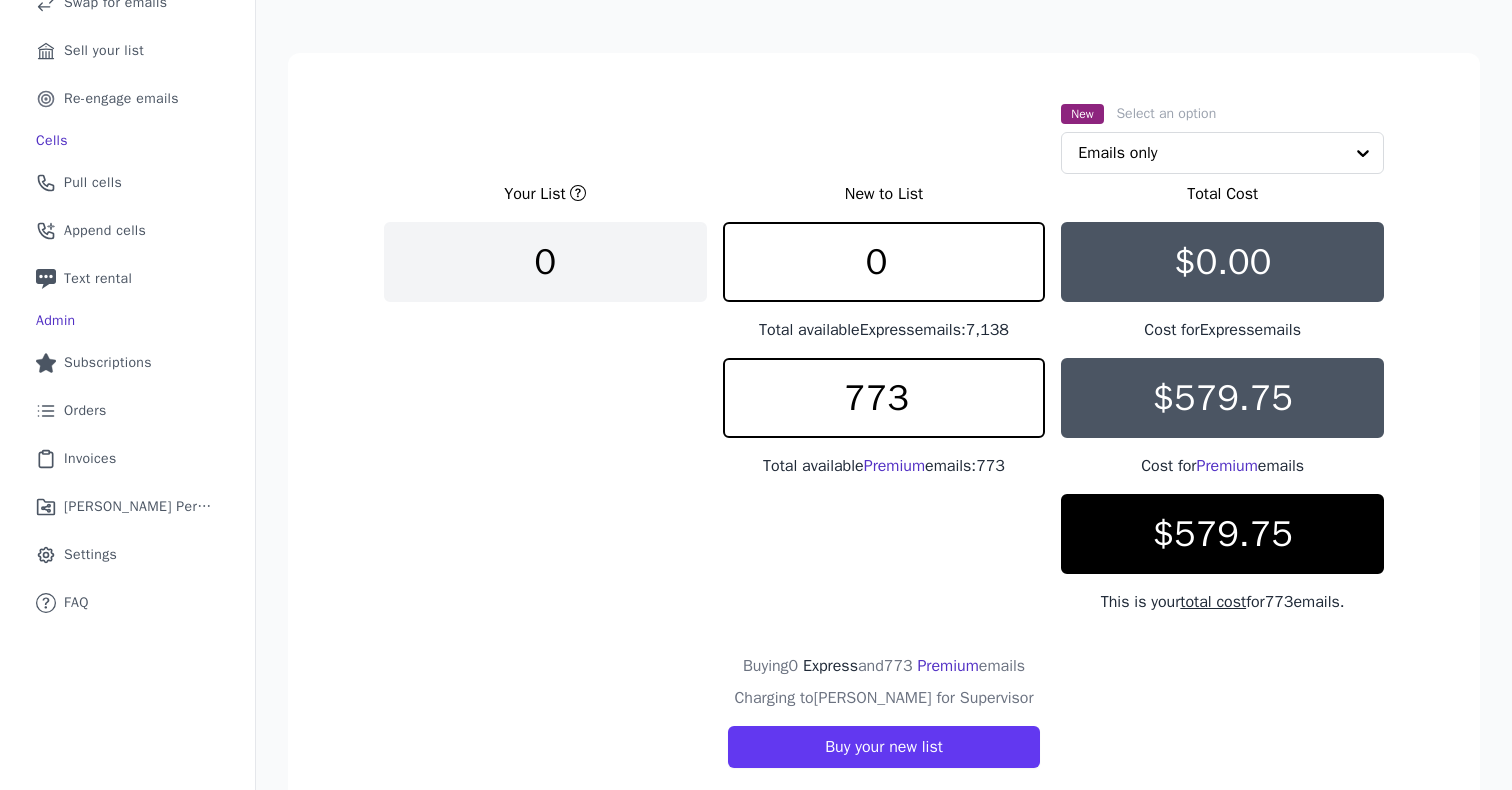 click on "Your List       New to List   Total Cost   0   0   Total available  Express  emails:  7,138   $0.00   Cost for  Express  emails   773   Total available  Premium
emails:  773   $579.75   Cost for  Premium  emails     $579.75   This is your  total cost  for  773
emails." at bounding box center (884, 398) 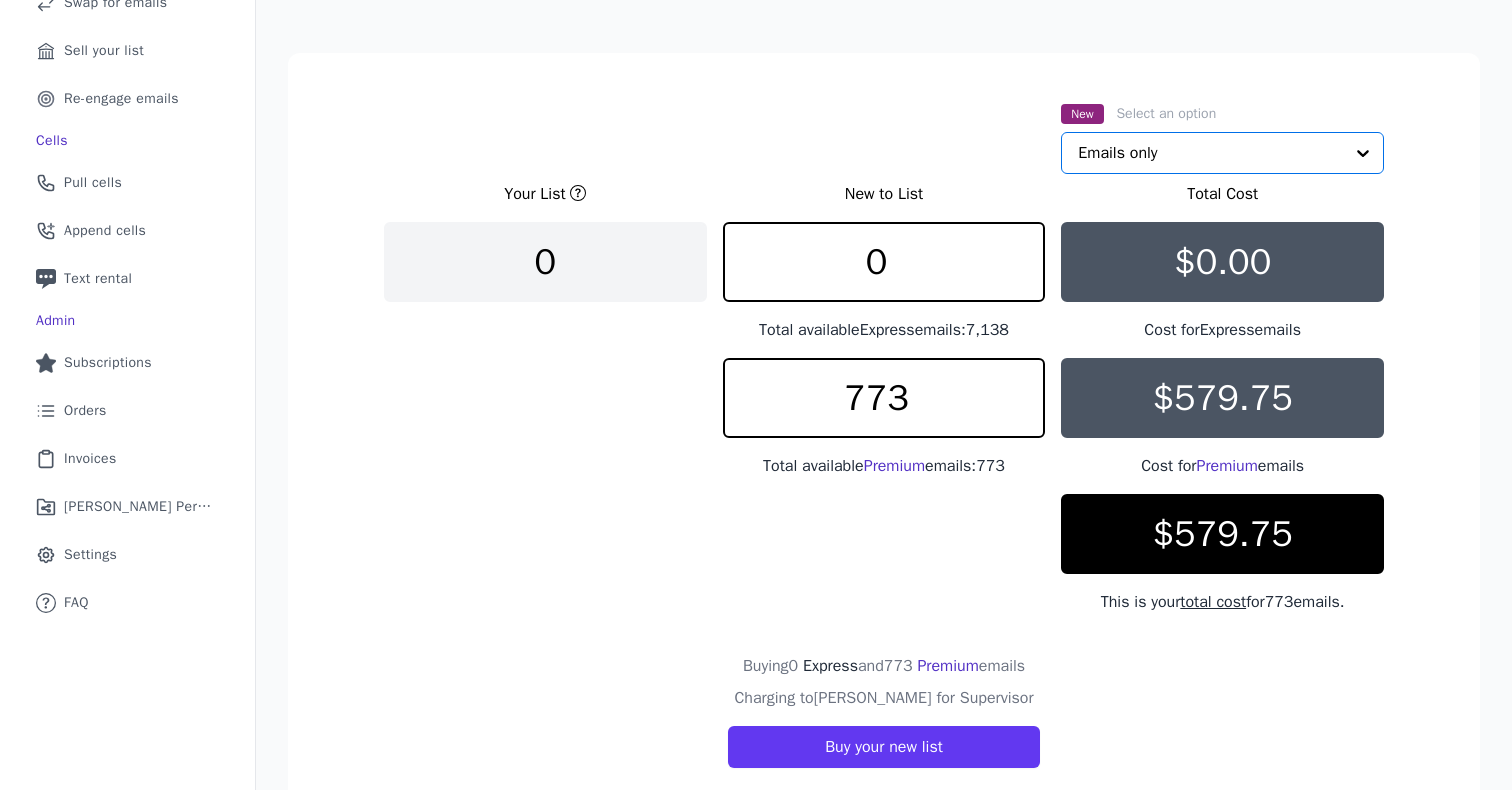 click 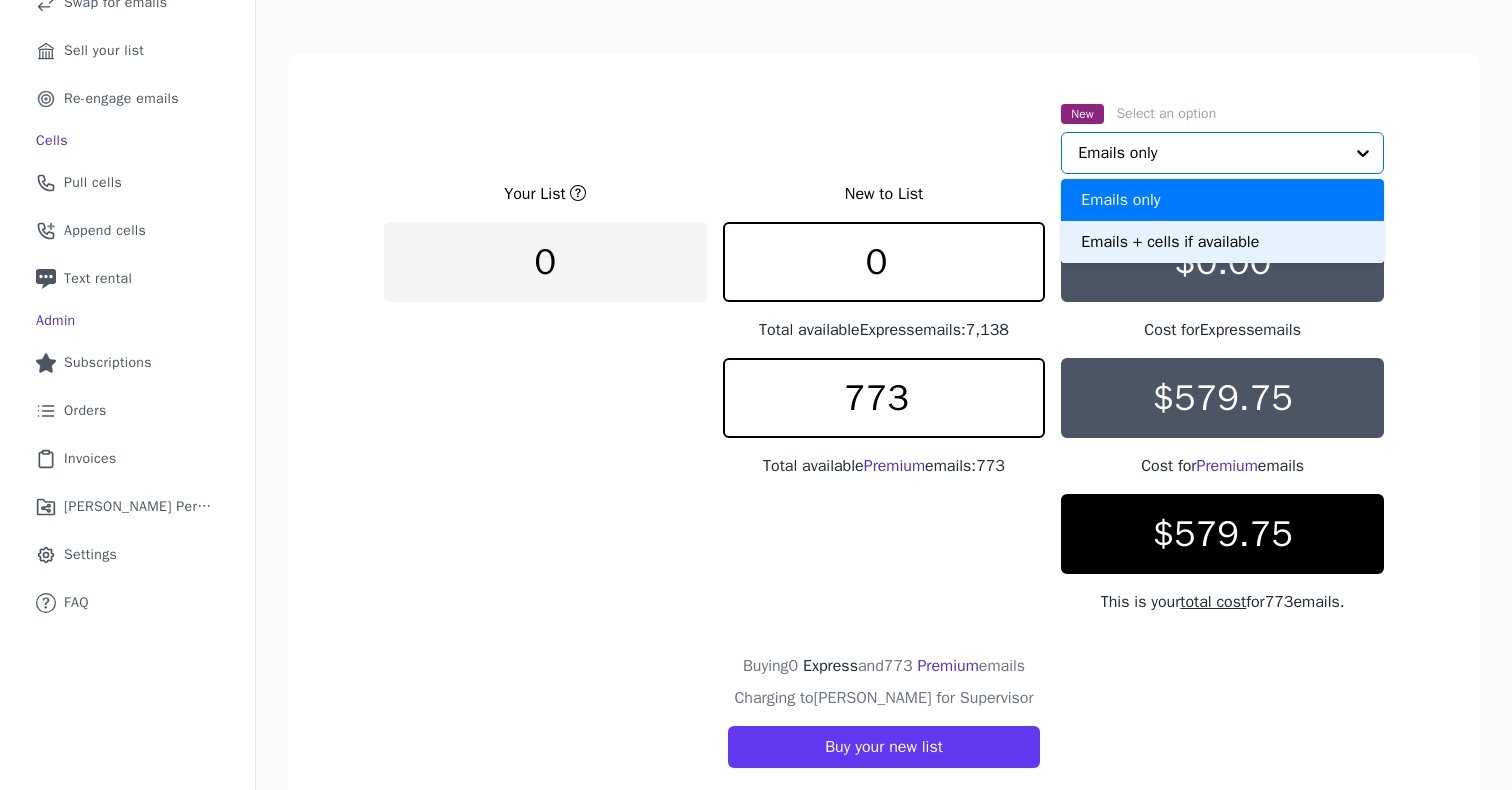 click on "Emails + cells if available" at bounding box center (1222, 242) 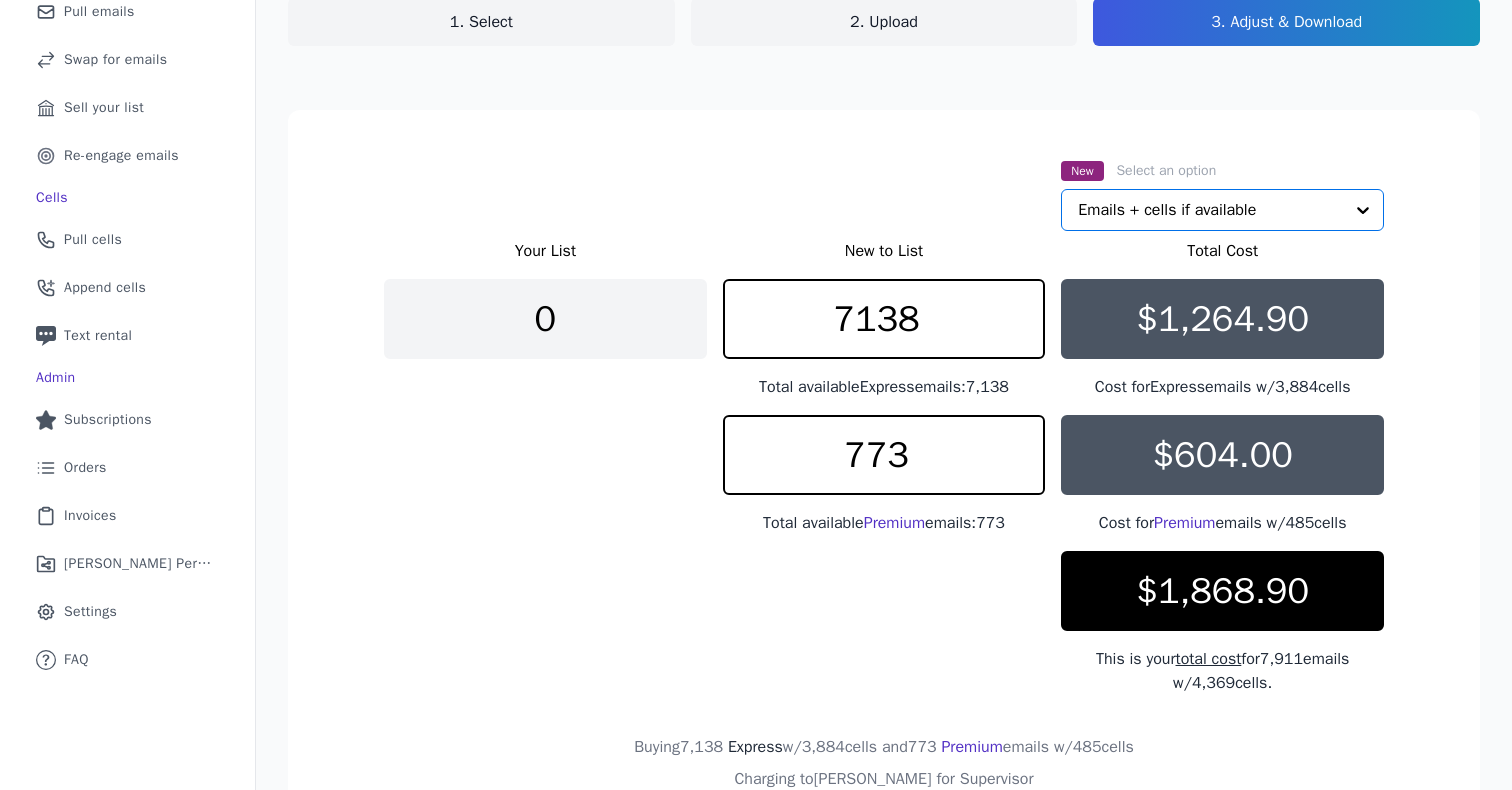 scroll, scrollTop: 234, scrollLeft: 0, axis: vertical 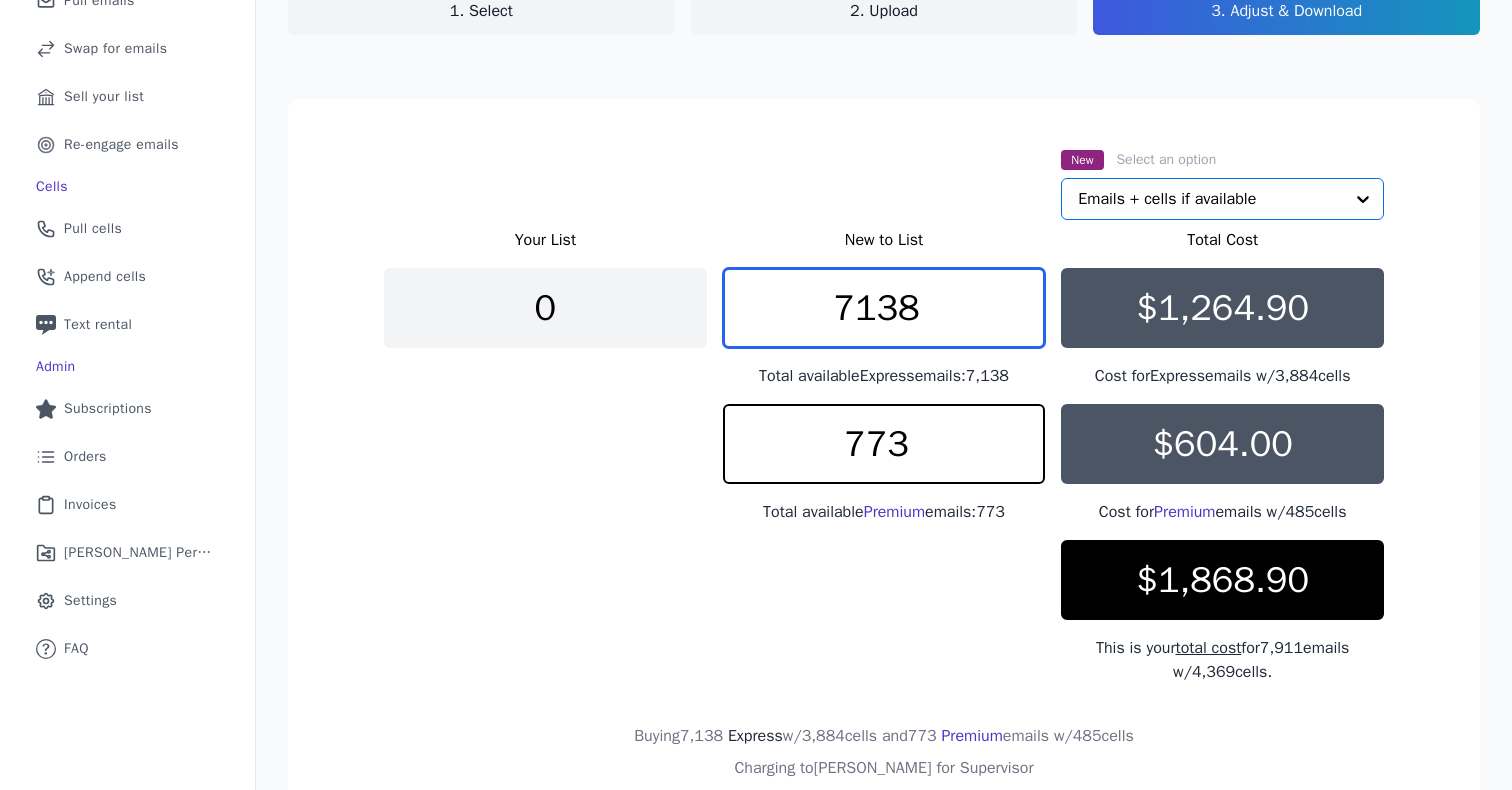 click on "7138" at bounding box center (884, 308) 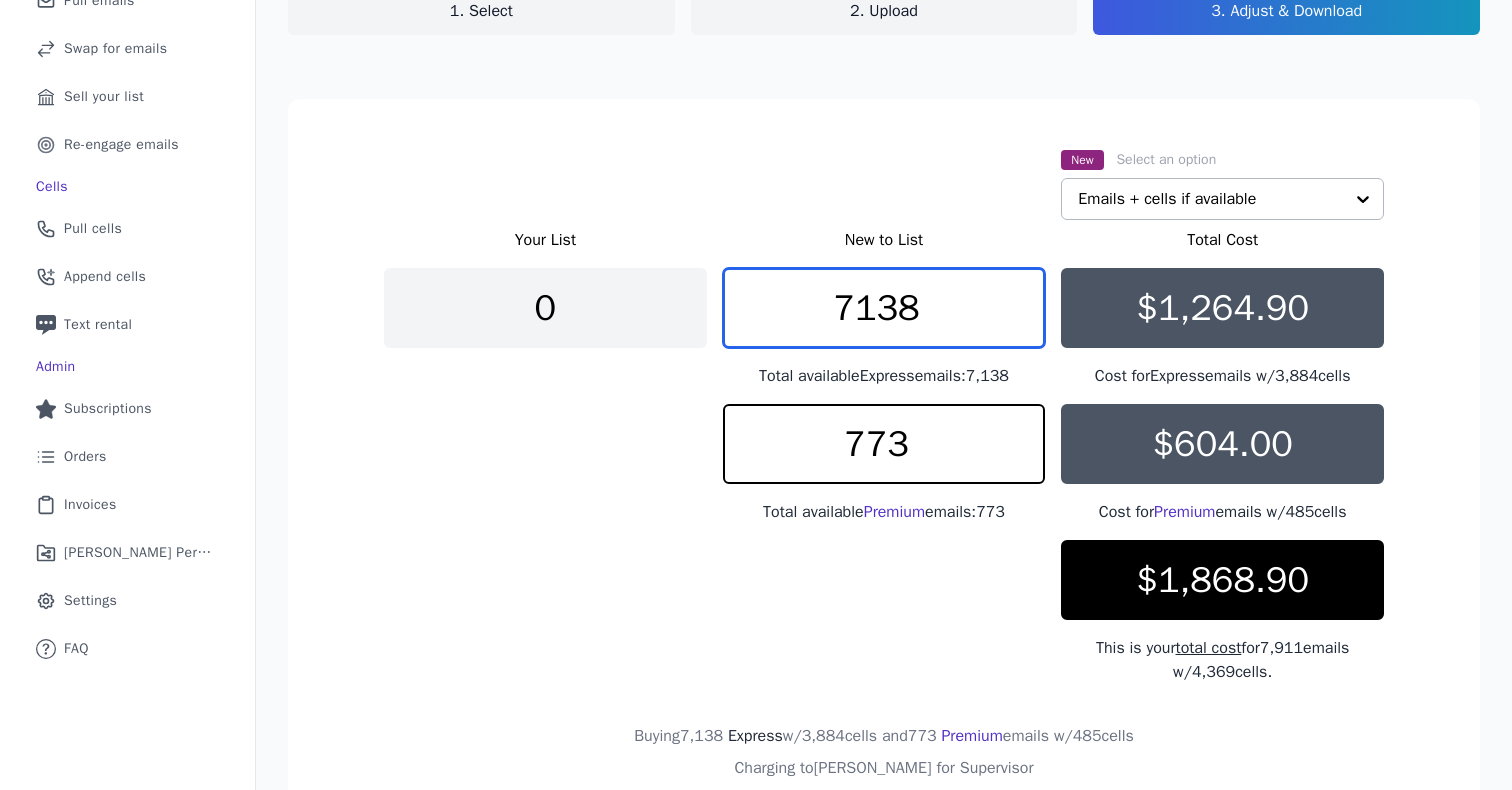 click on "7138" at bounding box center [884, 308] 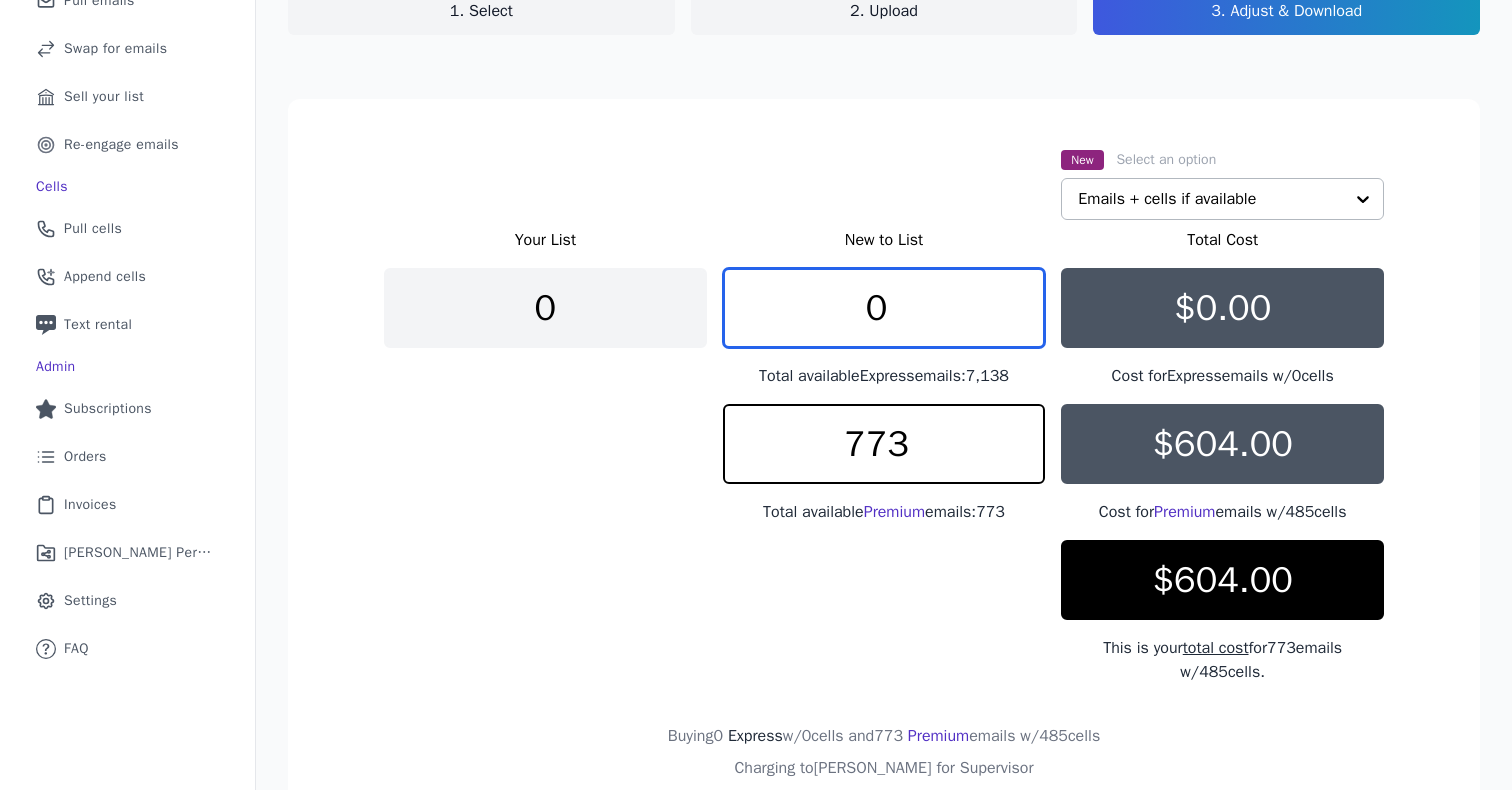 type on "0" 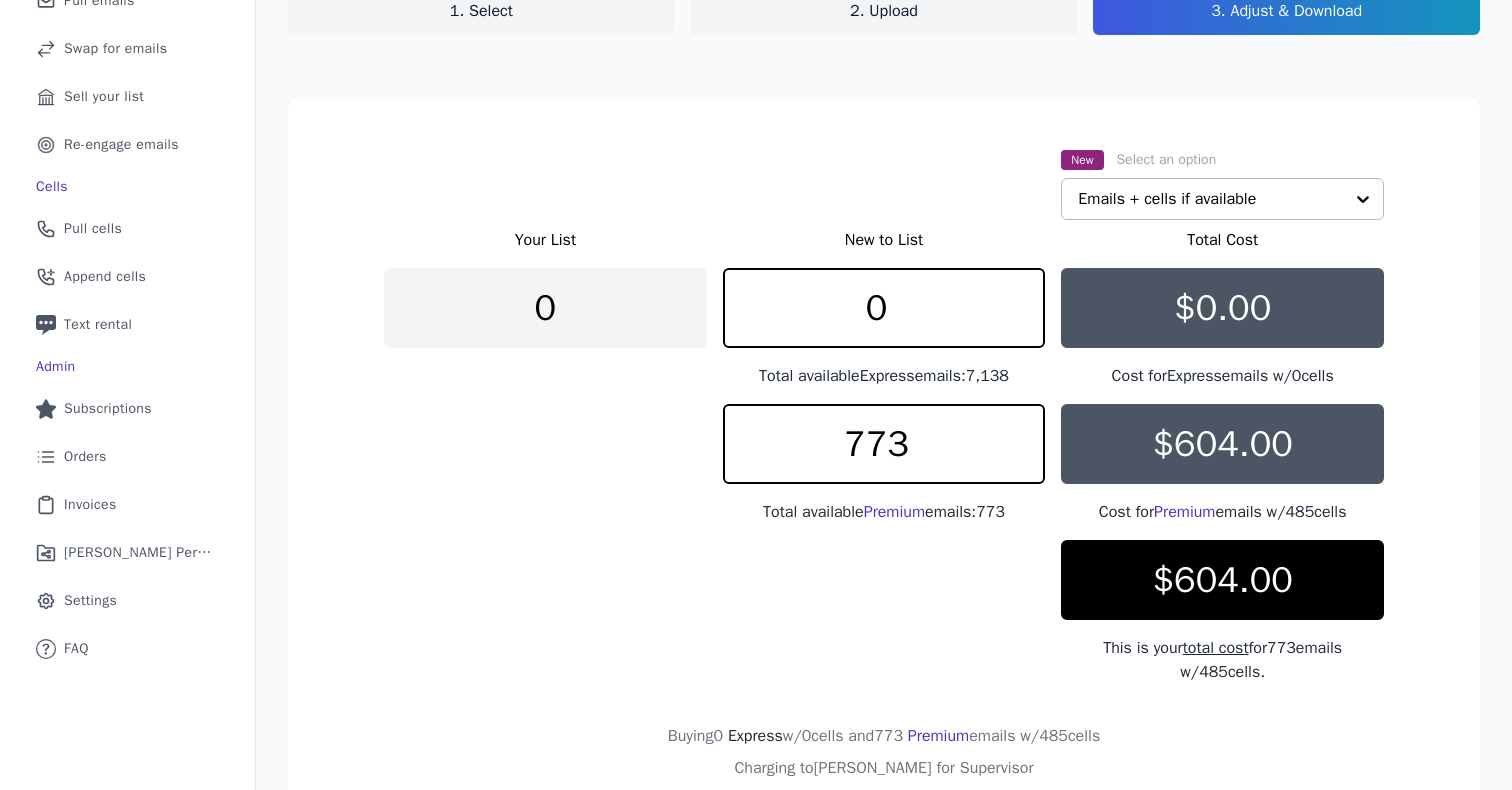 click on "Your List   New to List   Total Cost   0   0   Total available  Express  emails:  7,138   $0.00   Cost for  Express  emails w/  0  cells   773   Total available  Premium
emails:  773   $604.00   Cost for  Premium  emails w/  485
cells     $604.00   This is your  total cost  for  773
emails w/  485  cells." at bounding box center (884, 456) 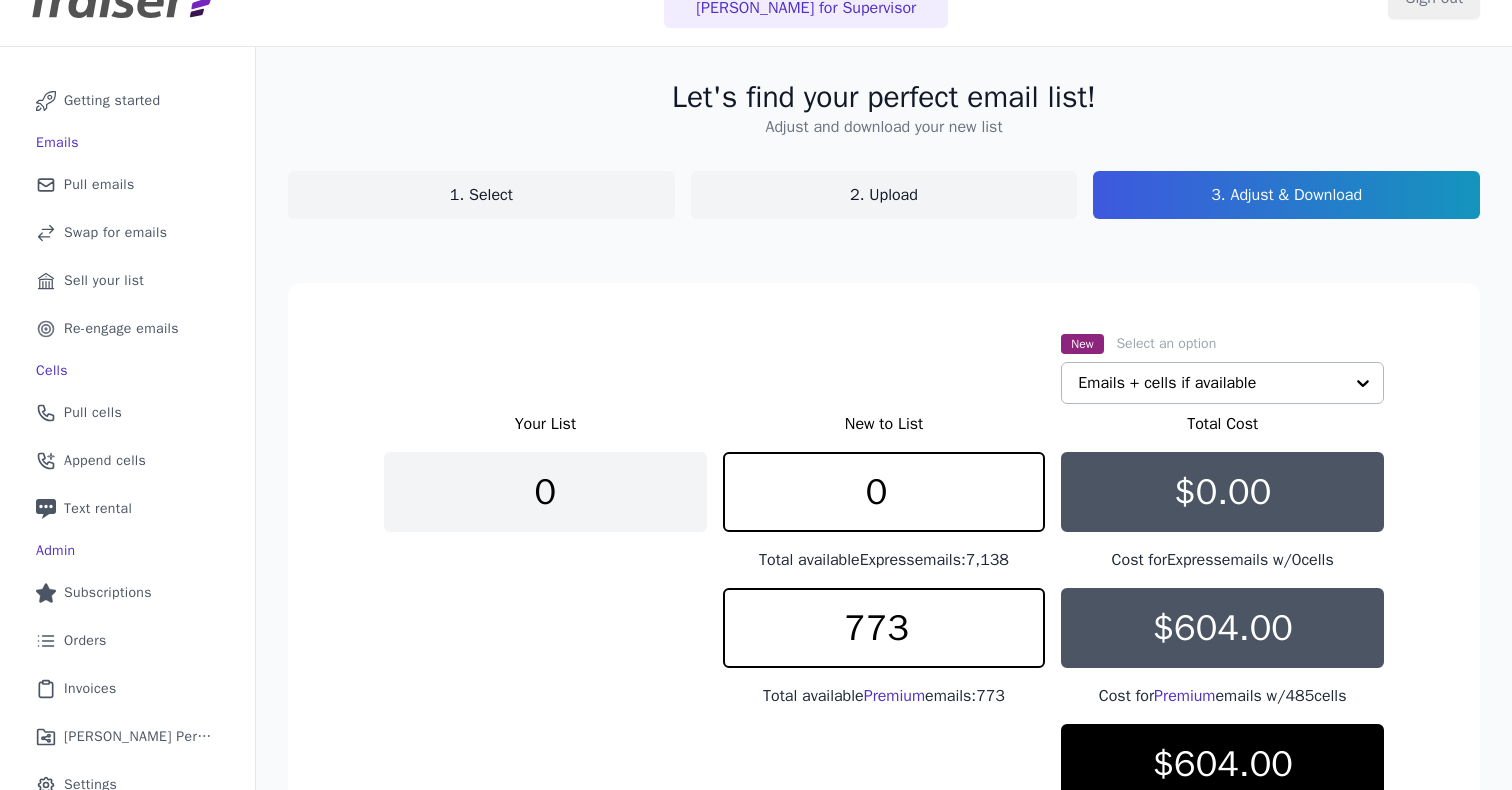 scroll, scrollTop: 0, scrollLeft: 0, axis: both 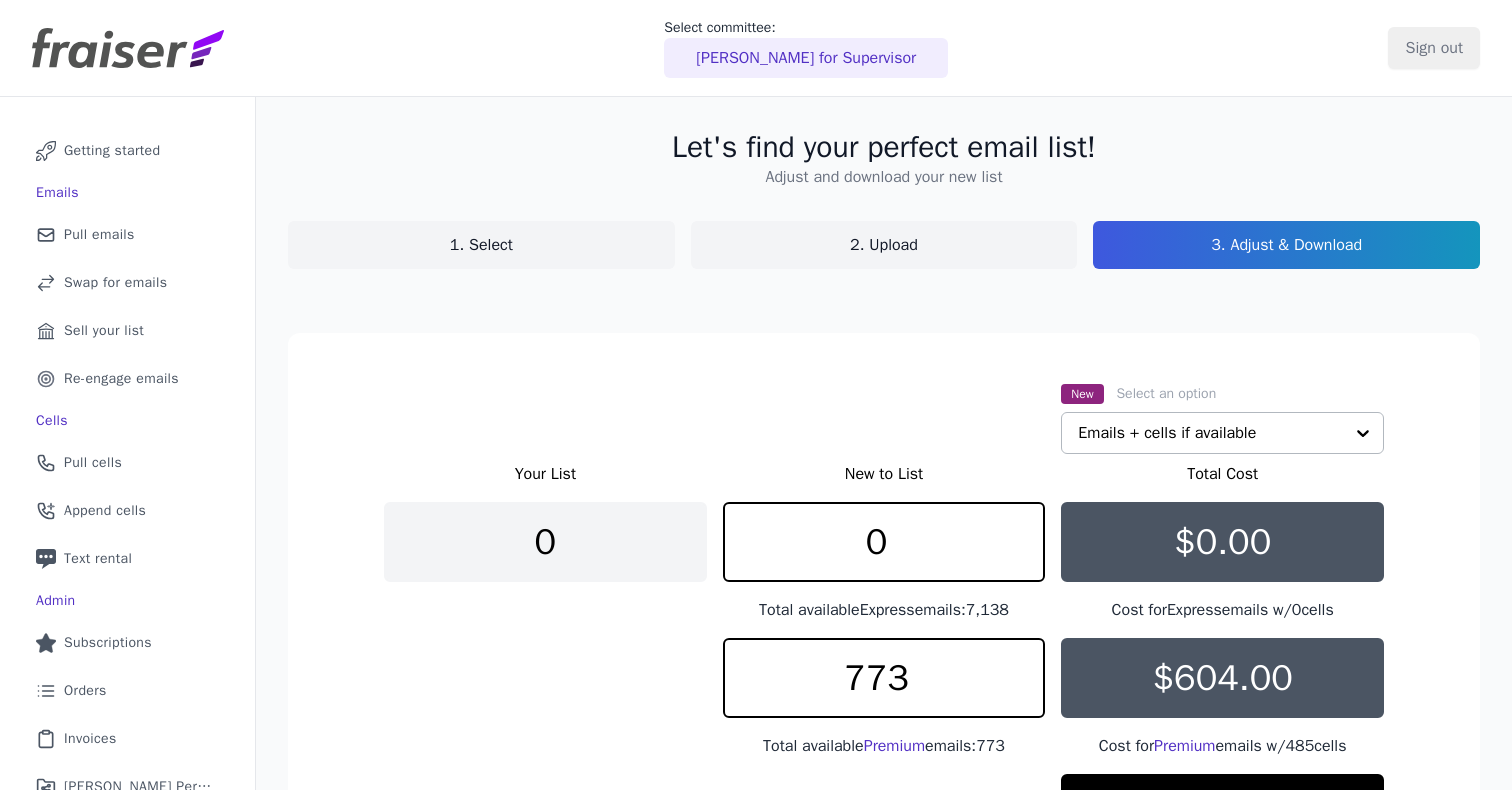 click on "1. Select" at bounding box center (481, 245) 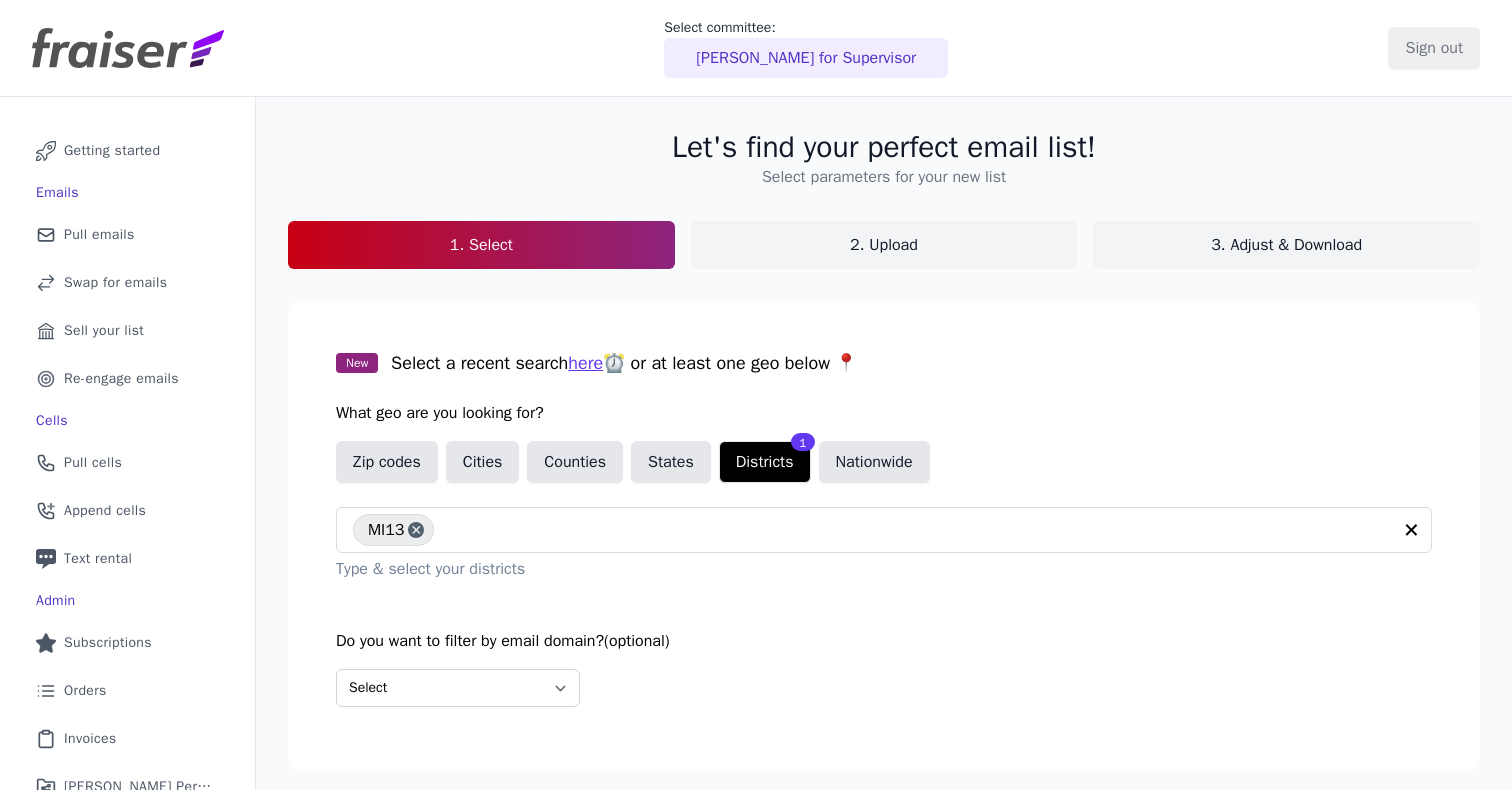 scroll, scrollTop: 98, scrollLeft: 0, axis: vertical 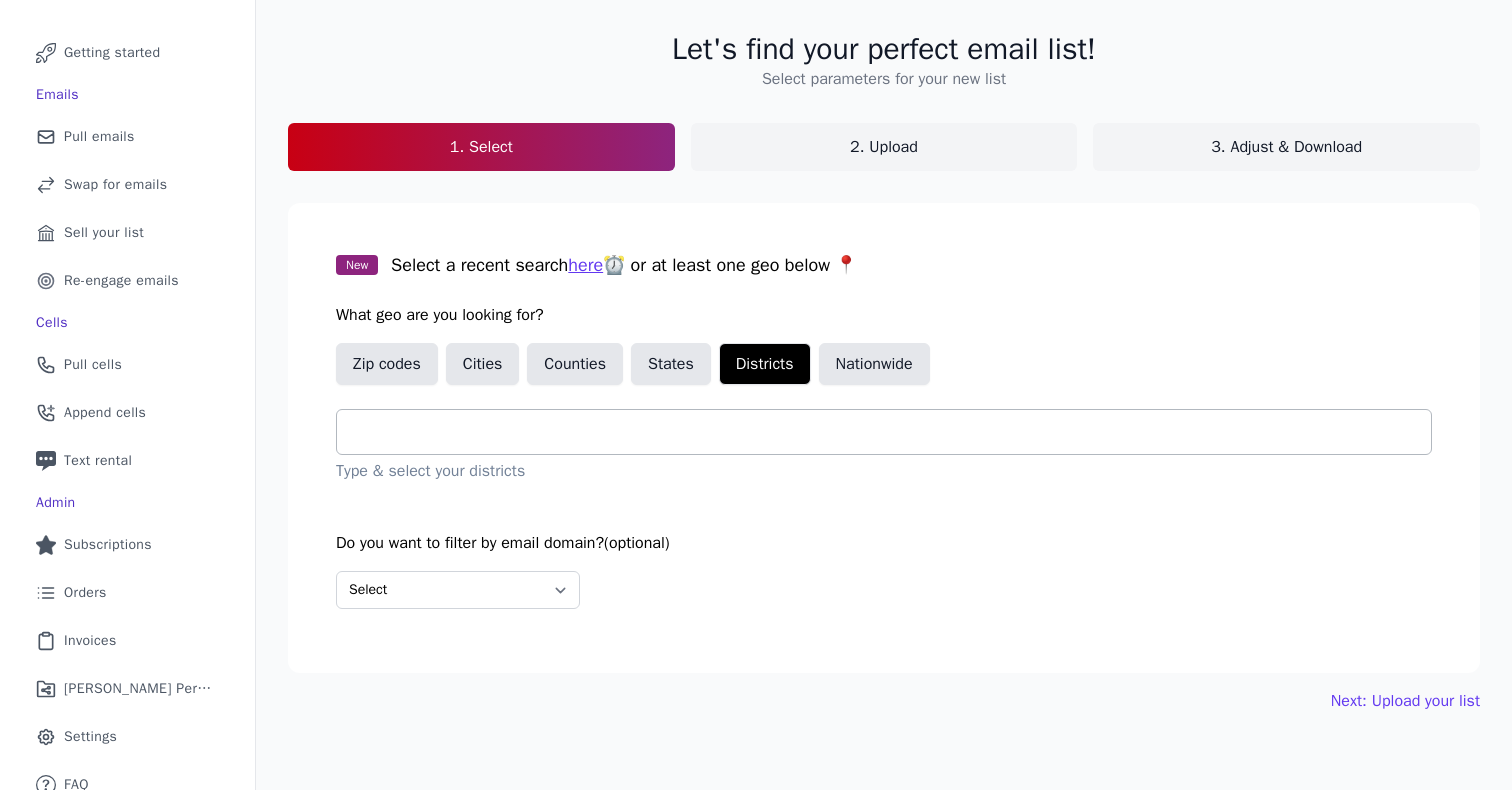 click at bounding box center [892, 432] 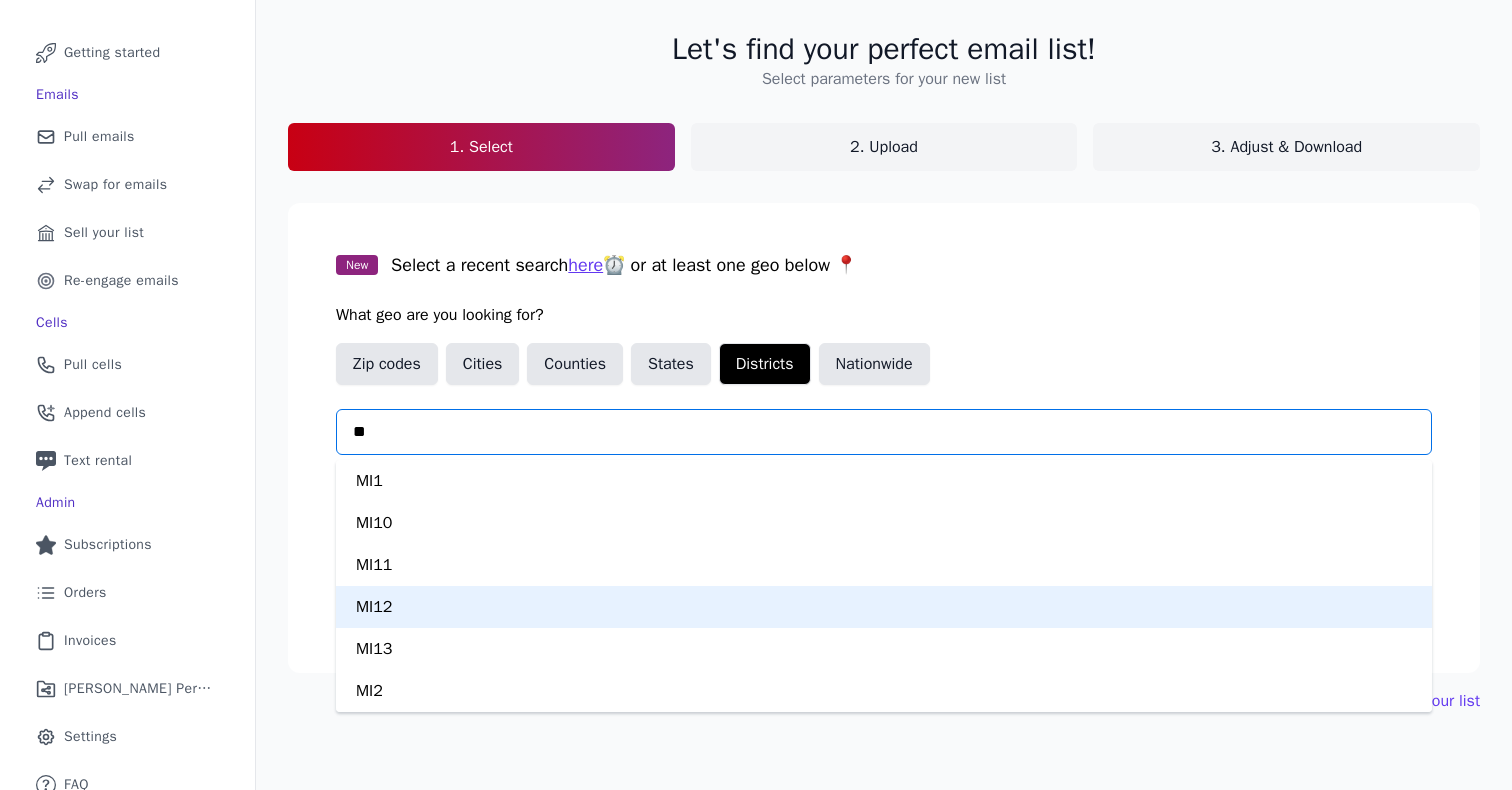 type on "***" 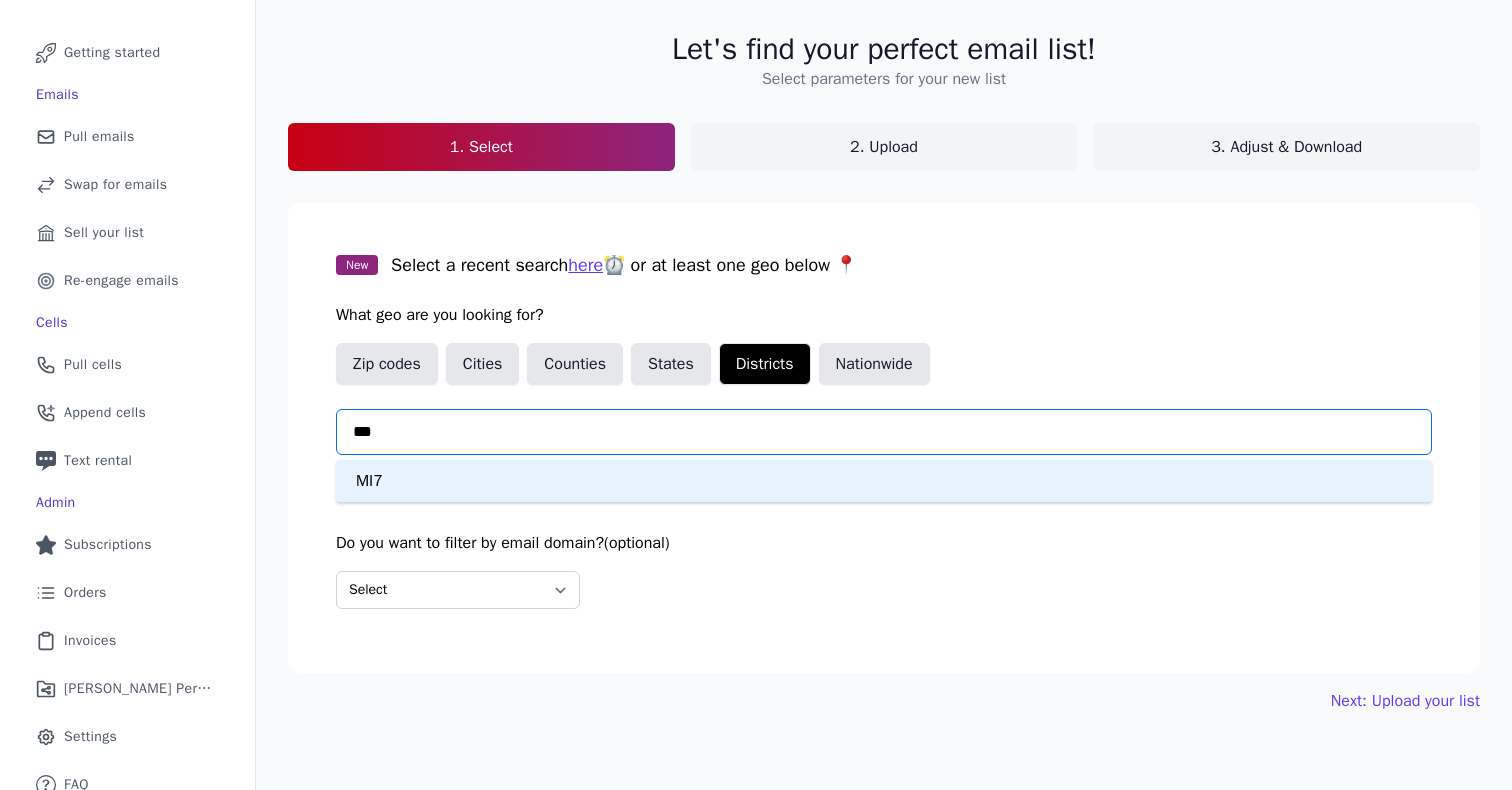 click on "MI7" at bounding box center [884, 481] 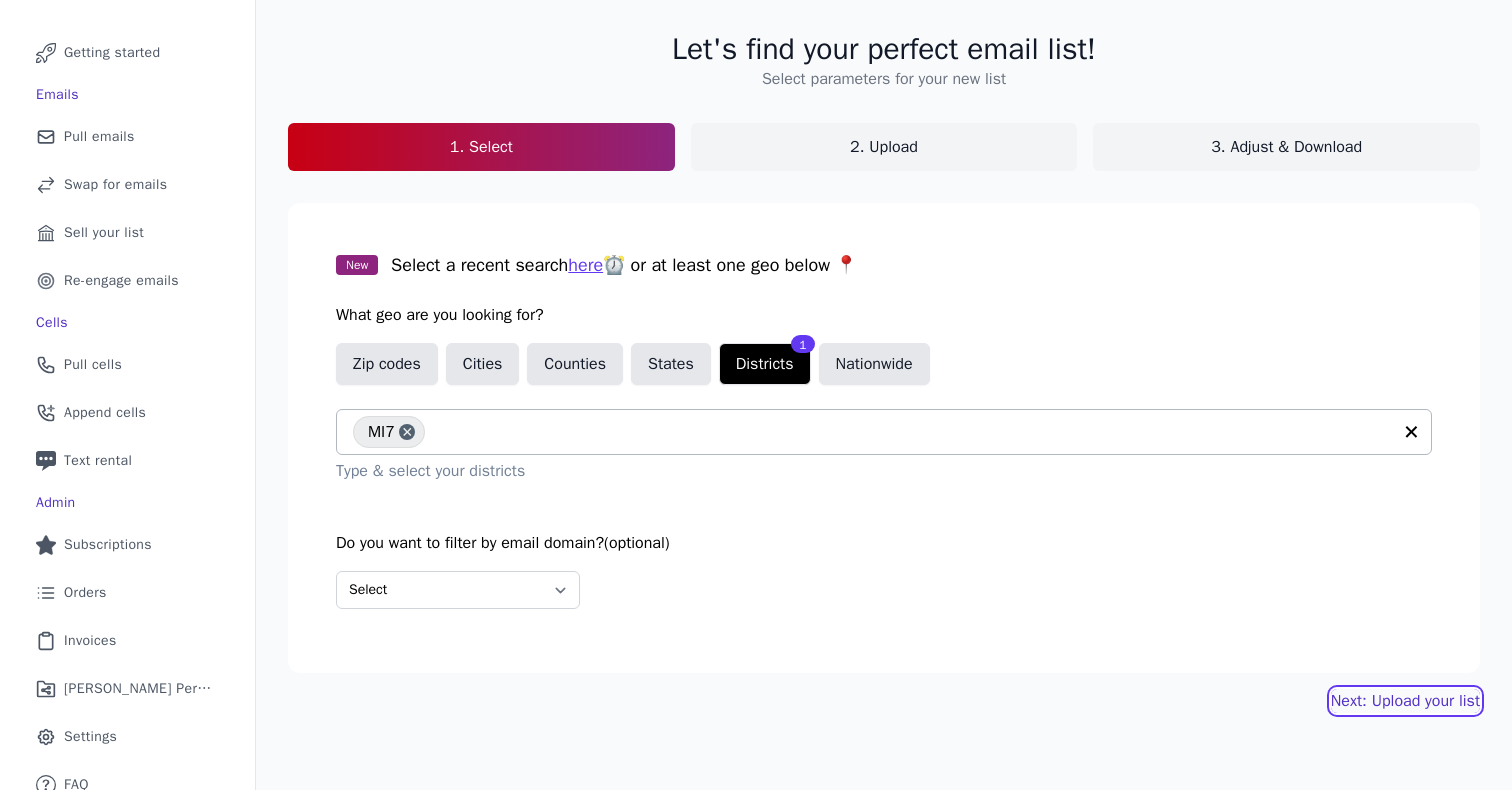 click on "Next: Upload your list" at bounding box center (1405, 701) 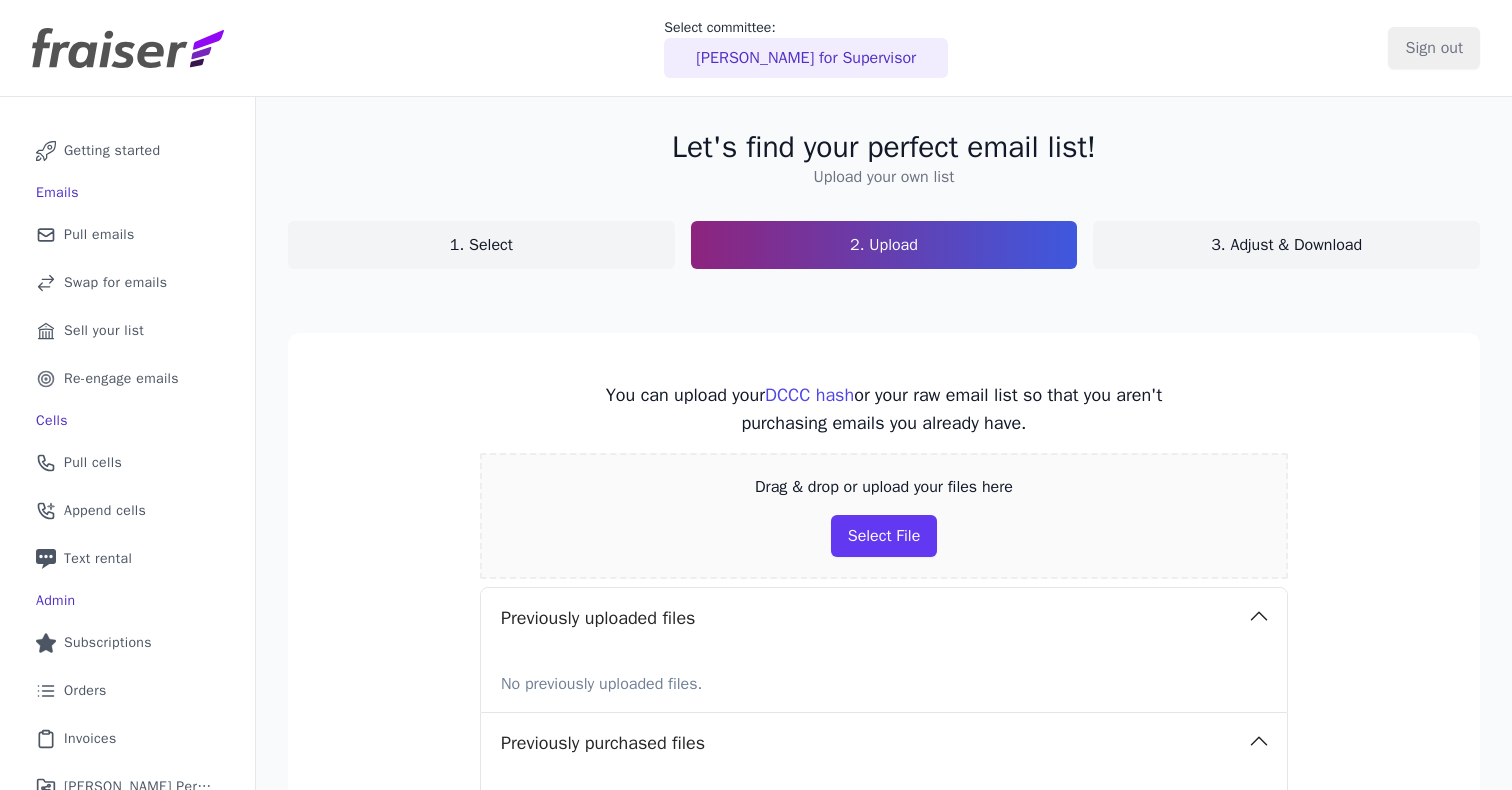 scroll, scrollTop: 0, scrollLeft: 0, axis: both 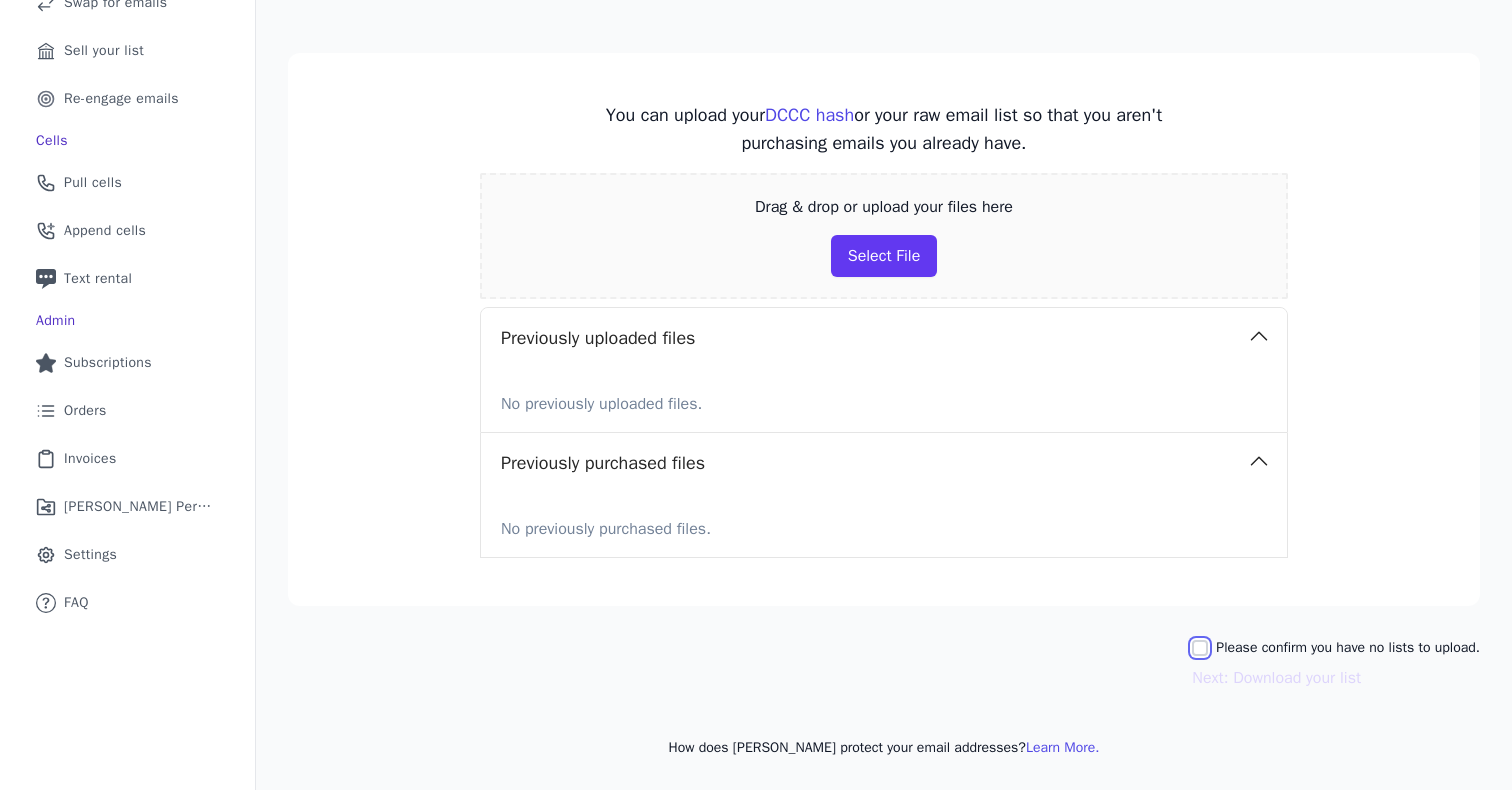 click on "Please confirm you have no lists to upload." at bounding box center (1200, 648) 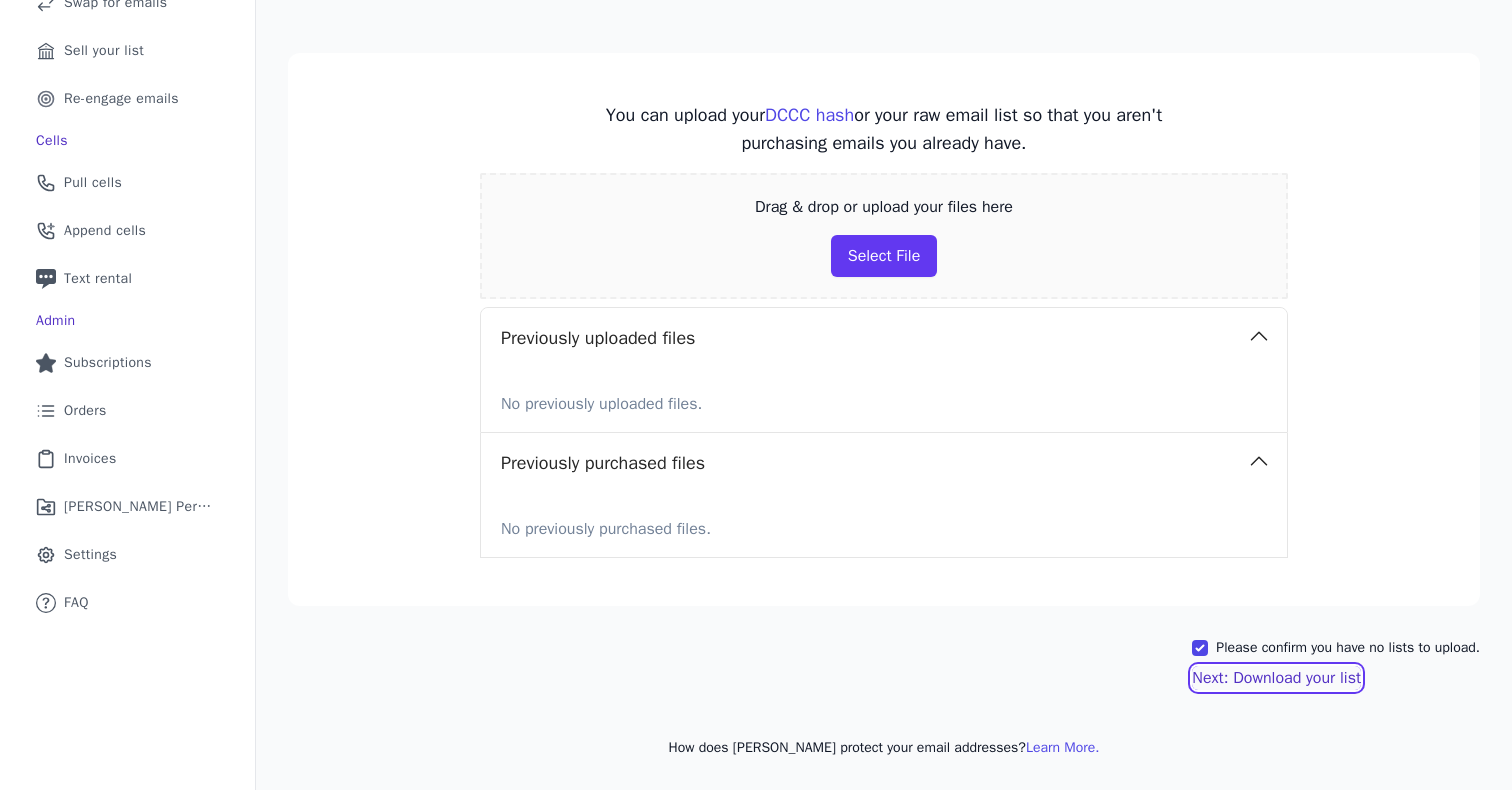 click on "Next: Download your list" at bounding box center (1276, 678) 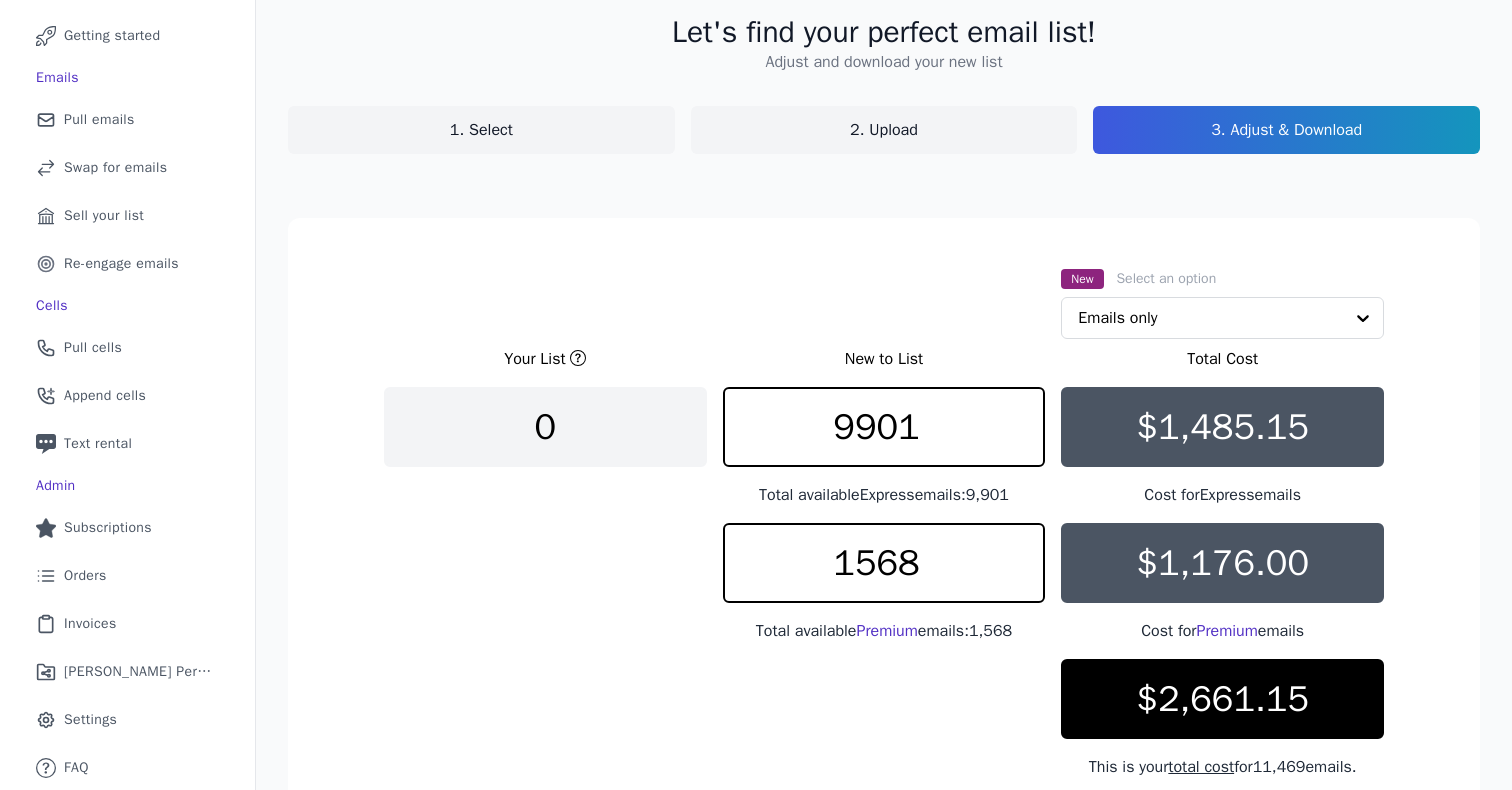 scroll, scrollTop: 280, scrollLeft: 0, axis: vertical 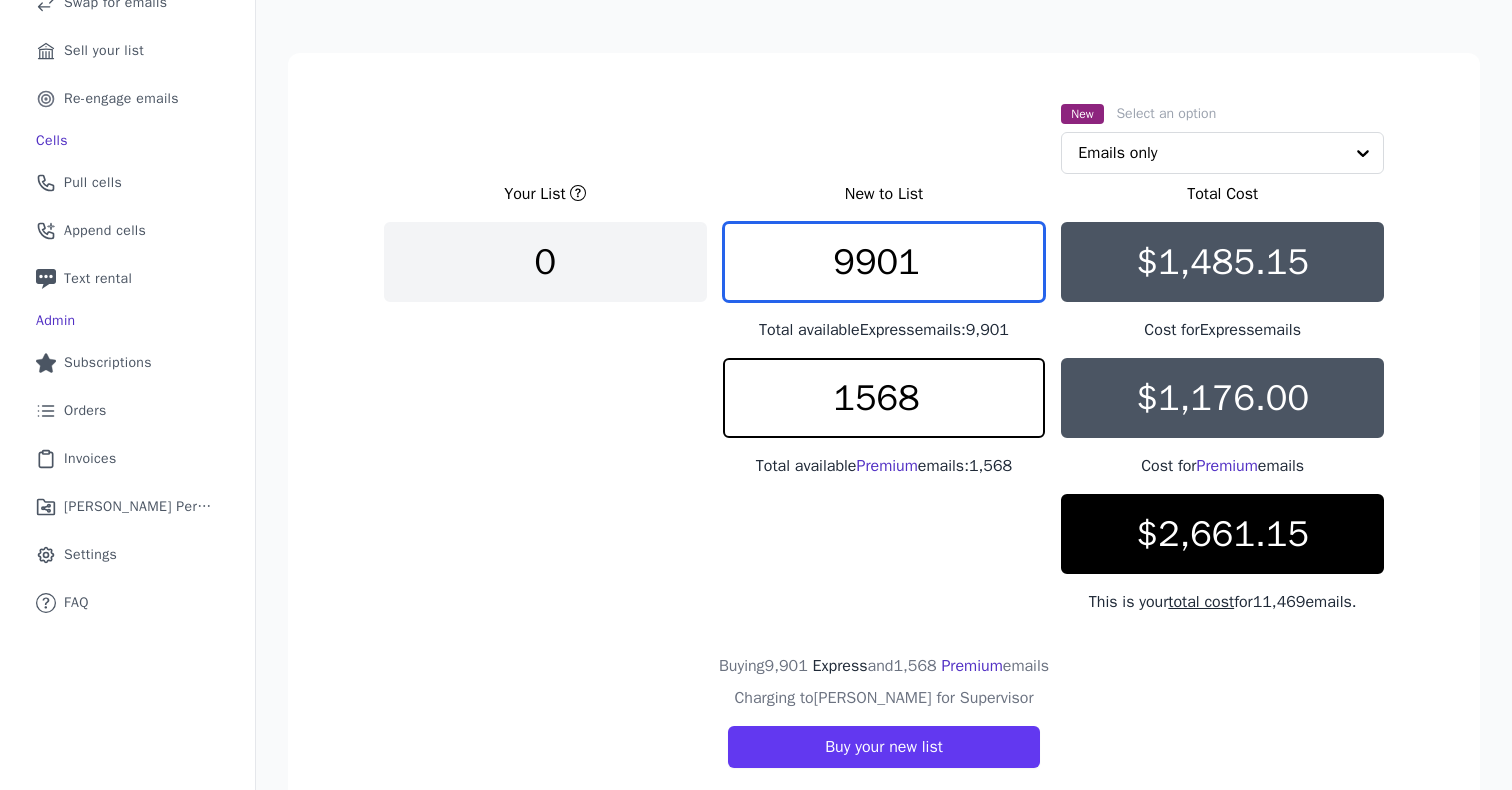 click on "9901" at bounding box center [884, 262] 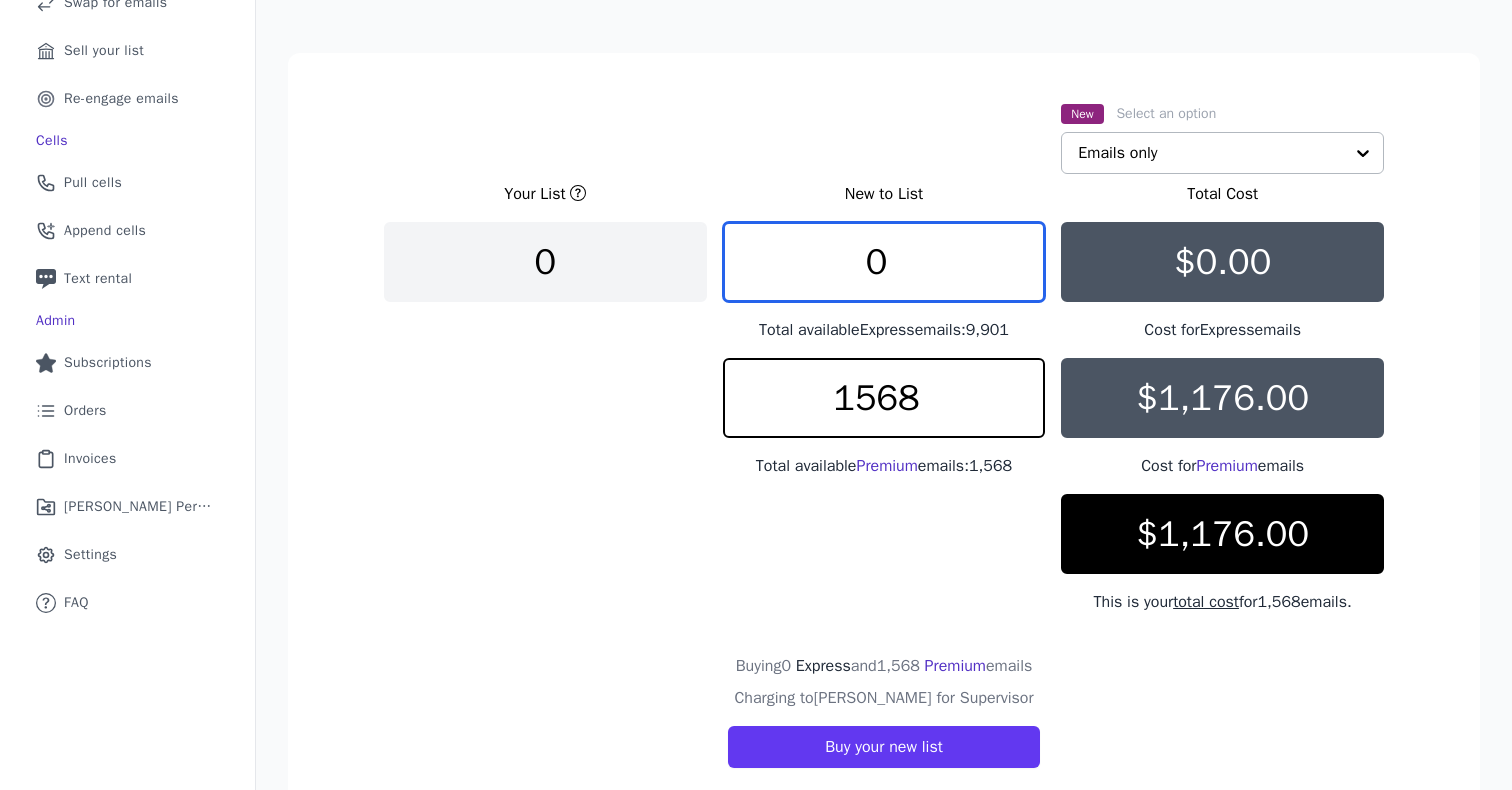 type on "0" 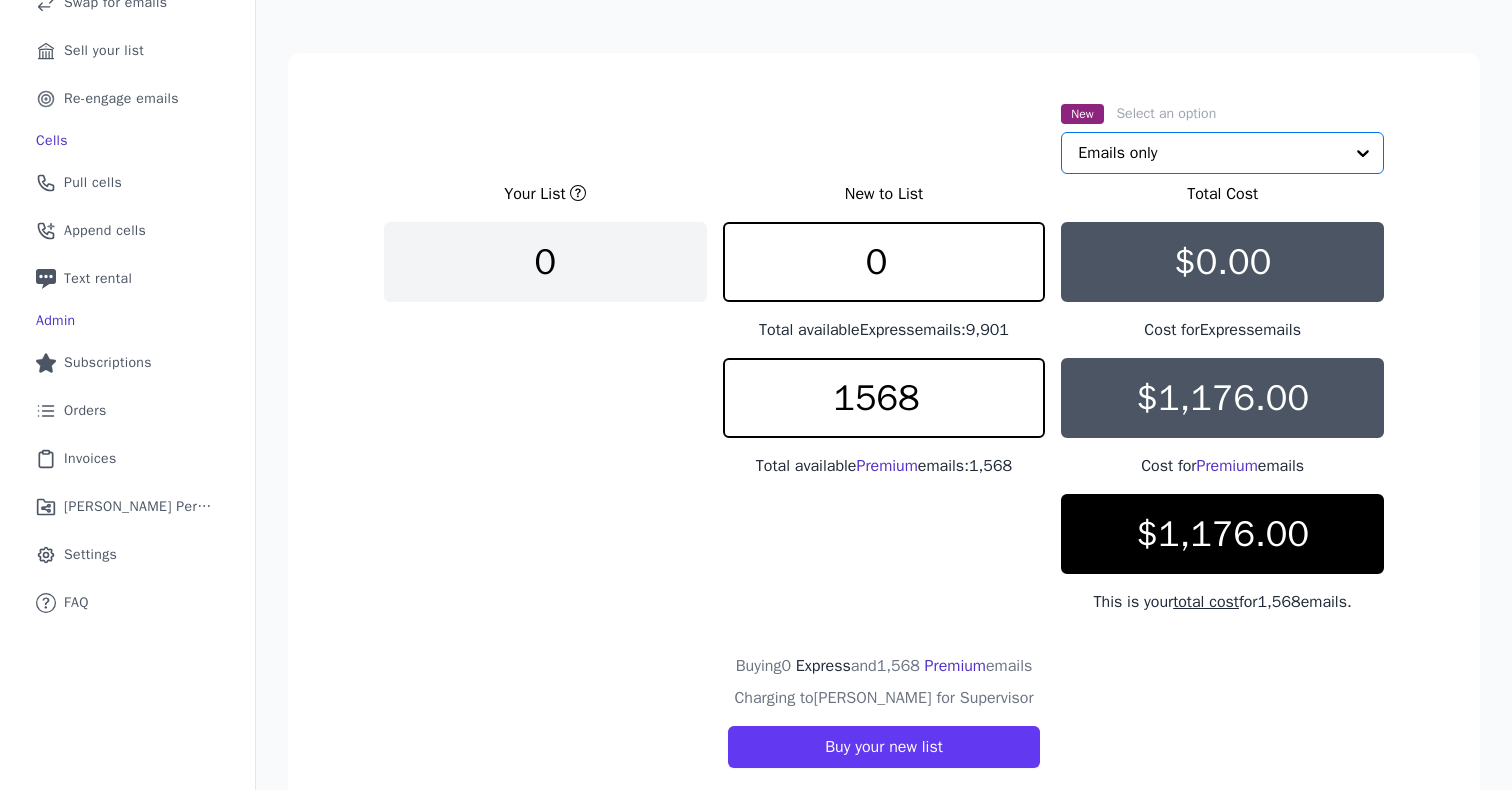 click 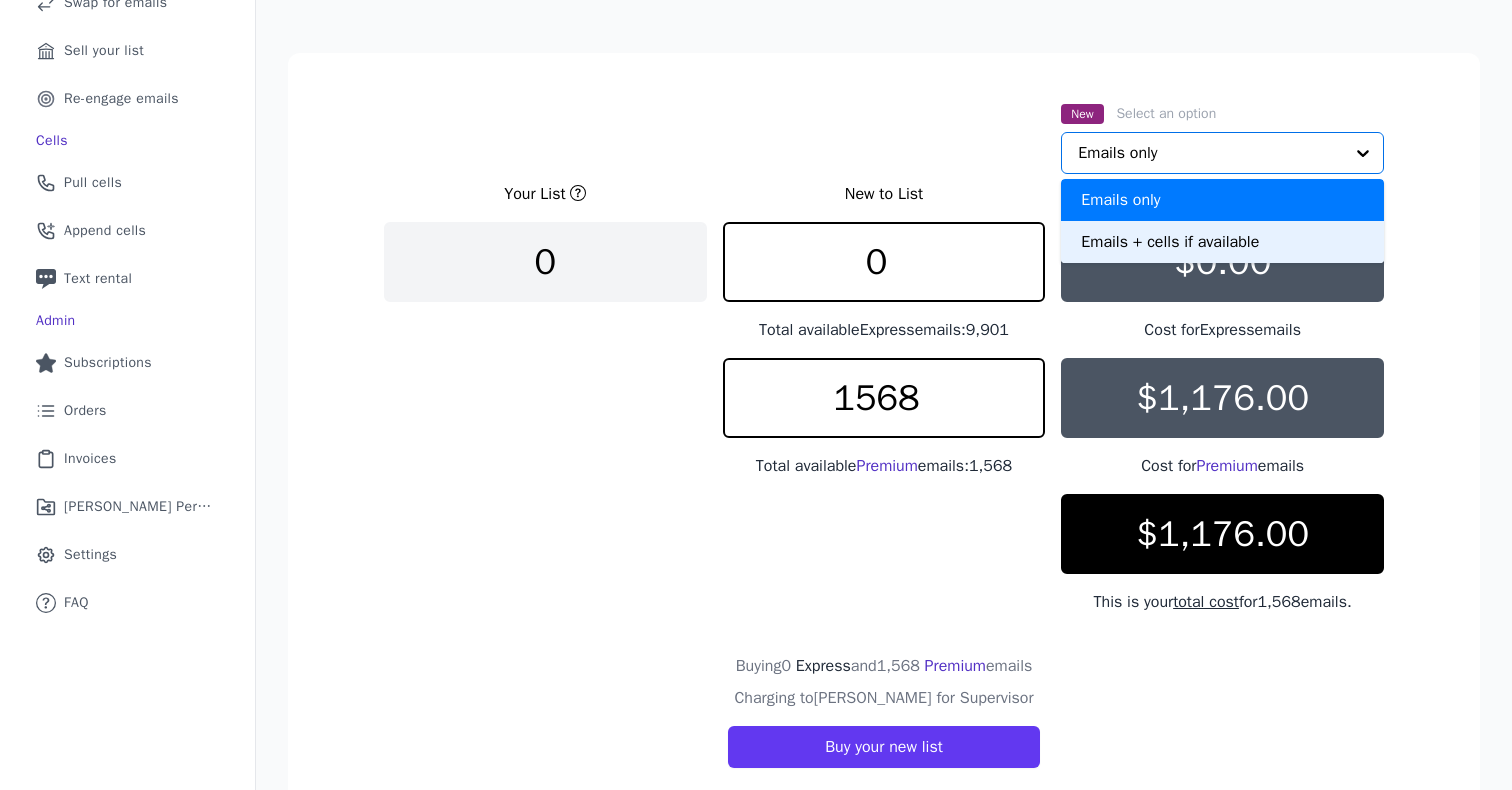 click on "Emails + cells if available" at bounding box center [1222, 242] 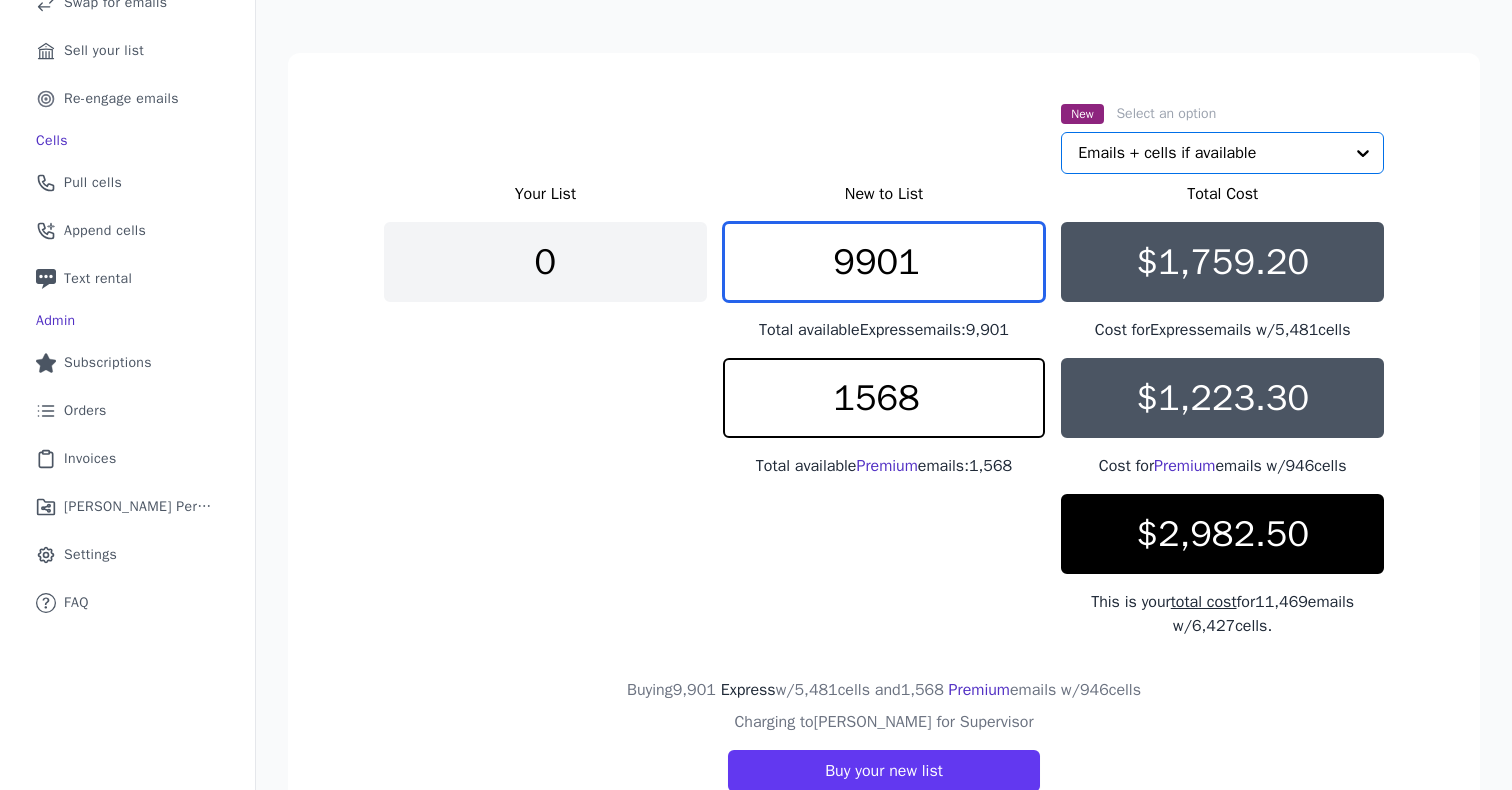 click on "9901" at bounding box center [884, 262] 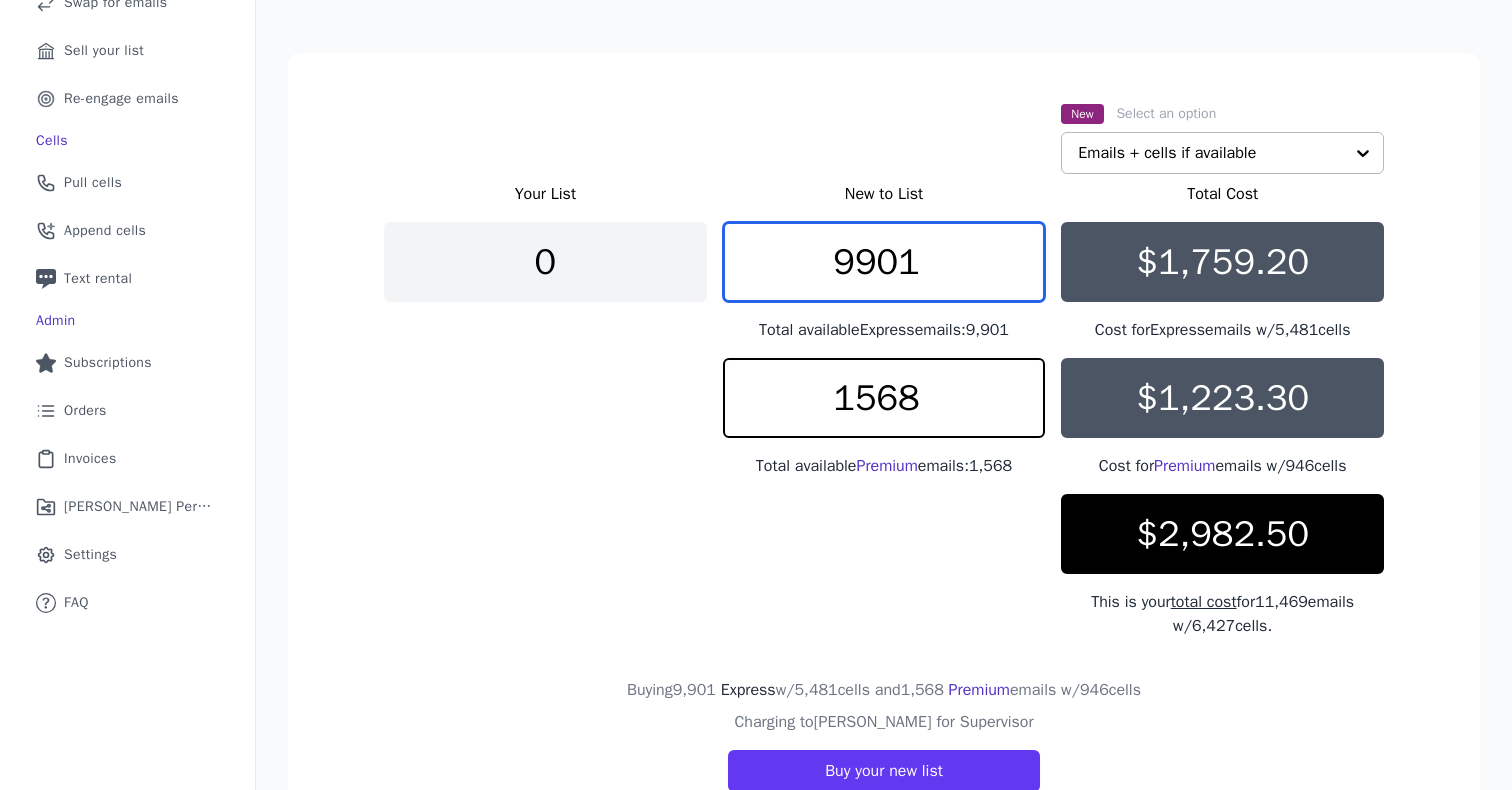 click on "9901" at bounding box center (884, 262) 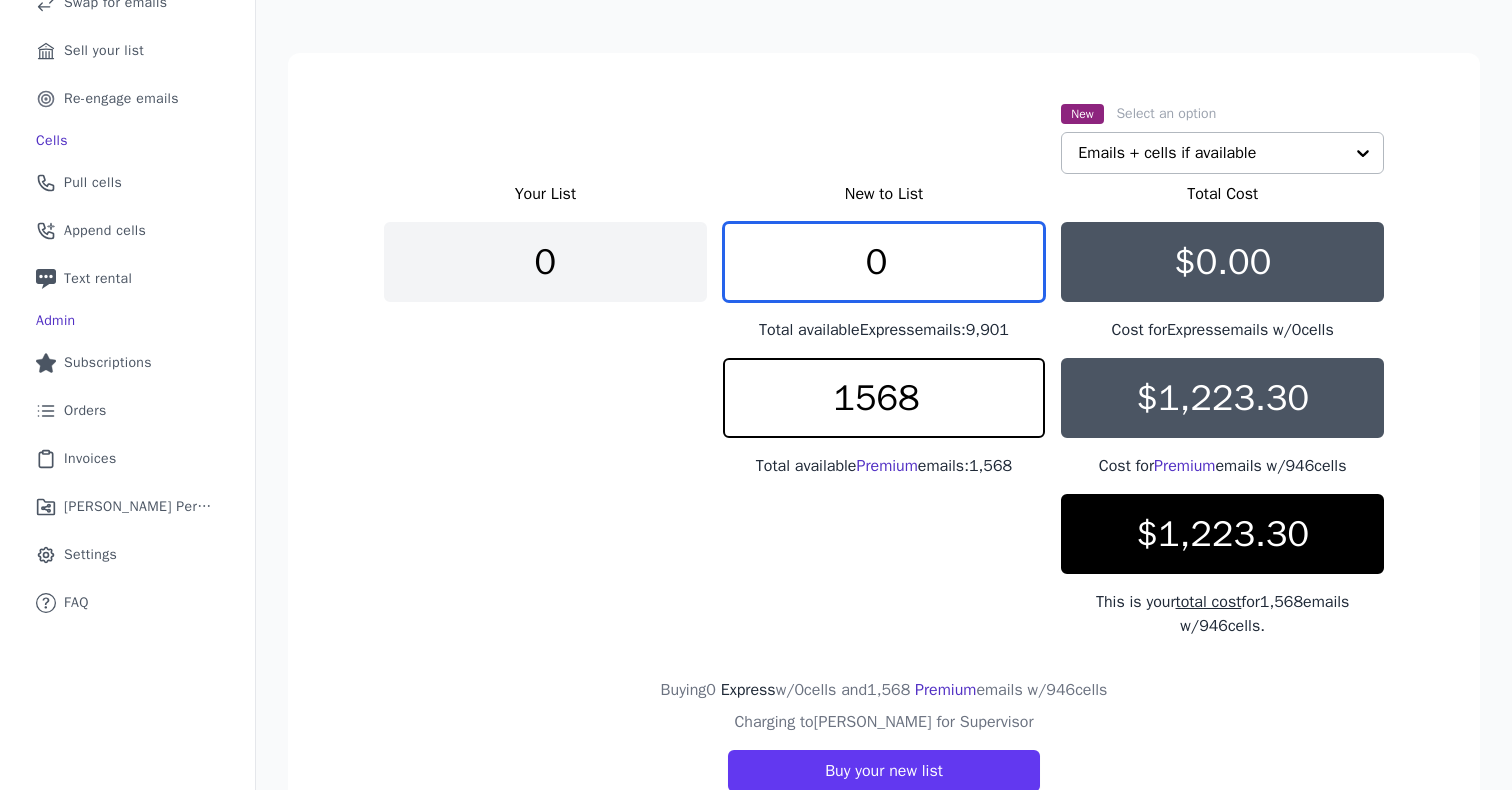 type on "0" 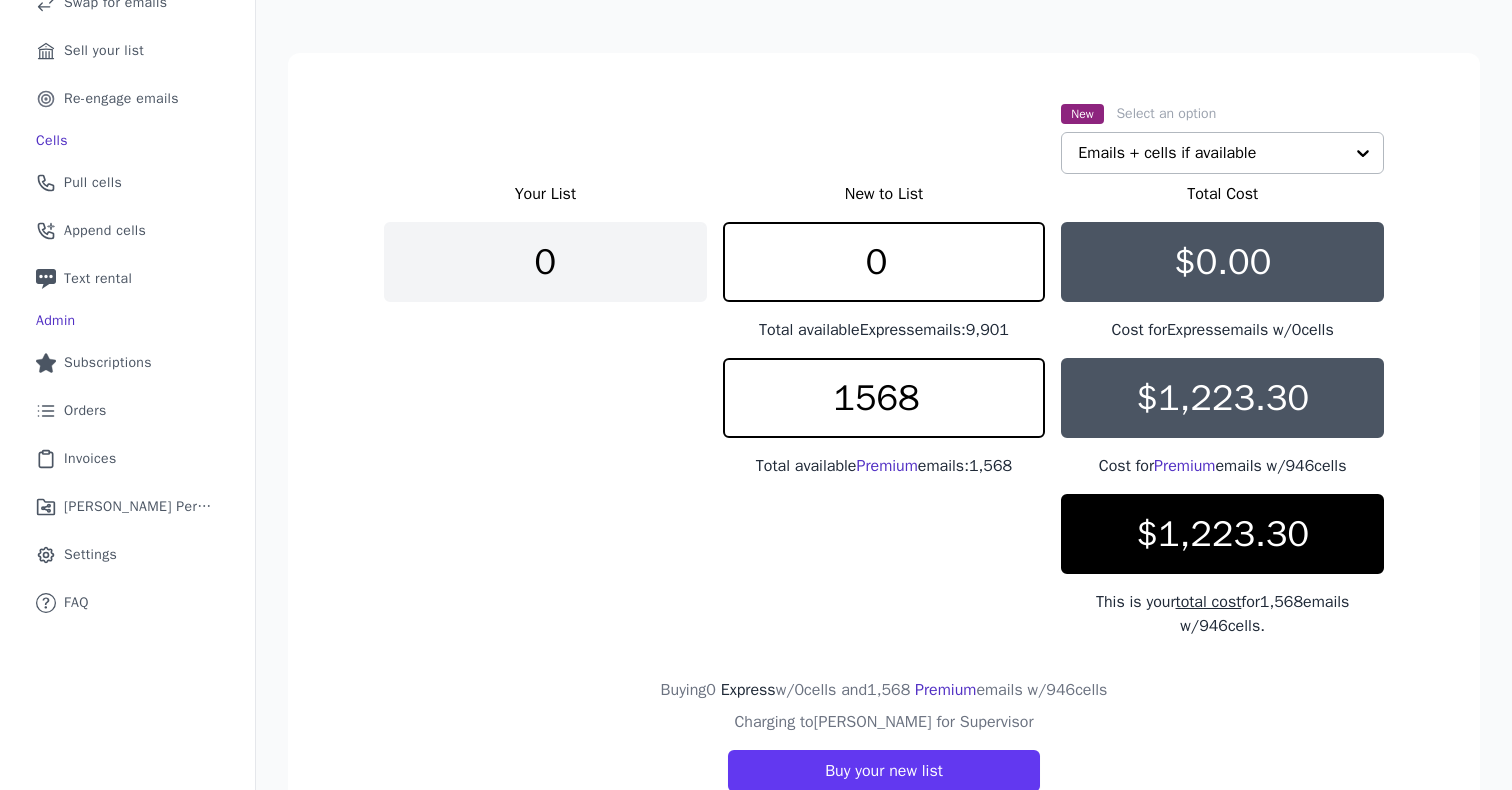 click on "New   Select an option         Emails + cells if available               Your List   New to List   Total Cost   0   0   Total available  Express  emails:  9,901   $0.00   Cost for  Express  emails w/  0  cells   1568   Total available  Premium
emails:  1,568   $1,223.30   Cost for  Premium  emails w/  946
cells     $1,223.30   This is your  total cost  for  1,568
emails w/  946  cells.         Buying  0   Express  w/  0  cells and
1,568   Premium  emails w/  946
cells
Charging to  [PERSON_NAME] for Supervisor   Buy your new list" at bounding box center (884, 446) 